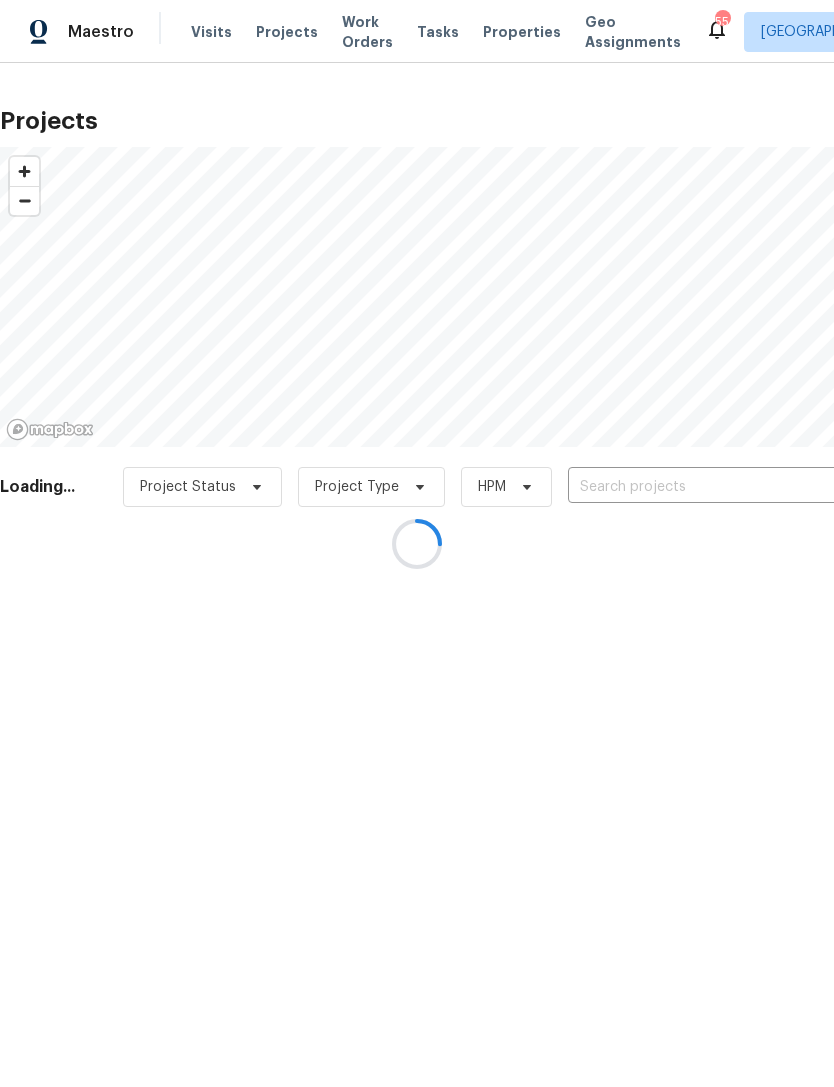 scroll, scrollTop: 0, scrollLeft: 0, axis: both 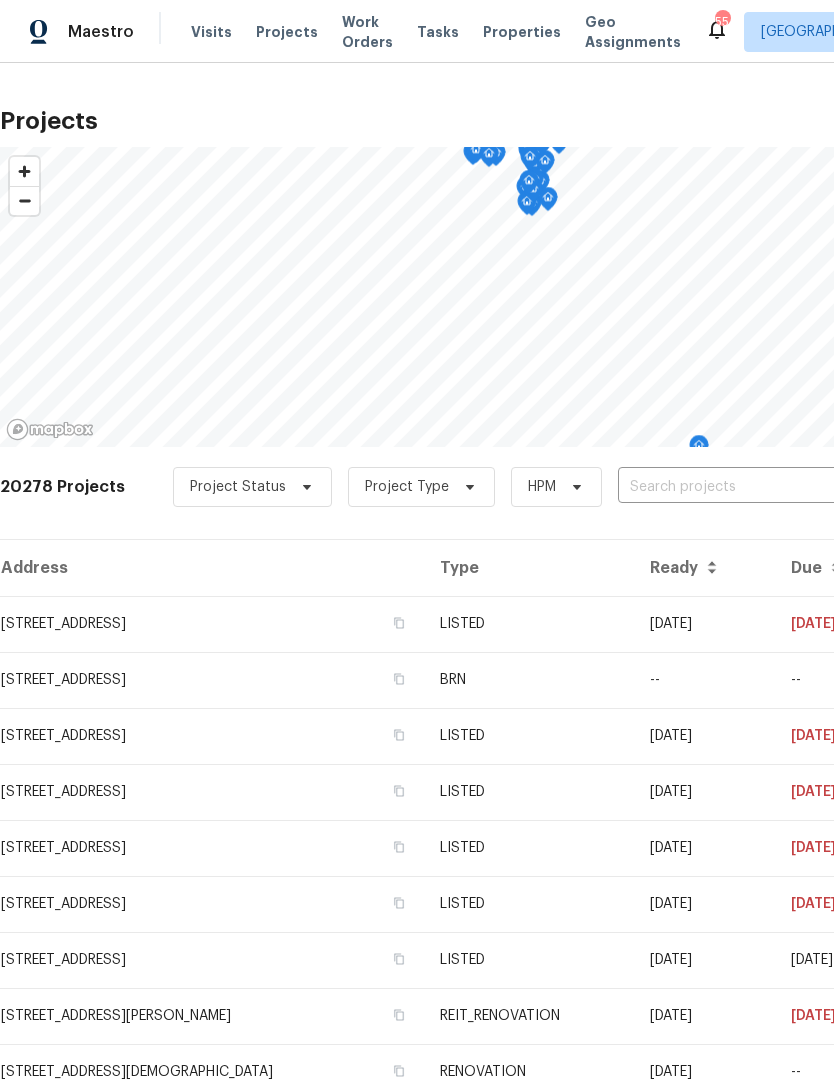 click at bounding box center [732, 487] 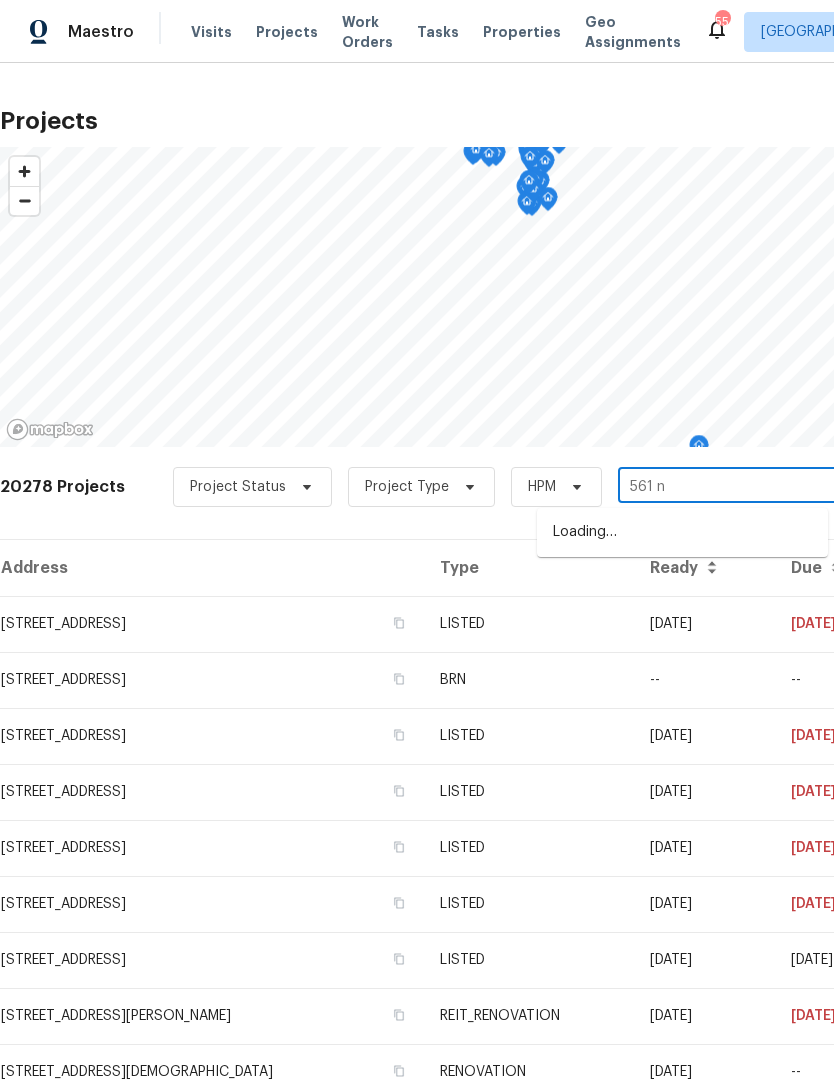 type on "561 ne" 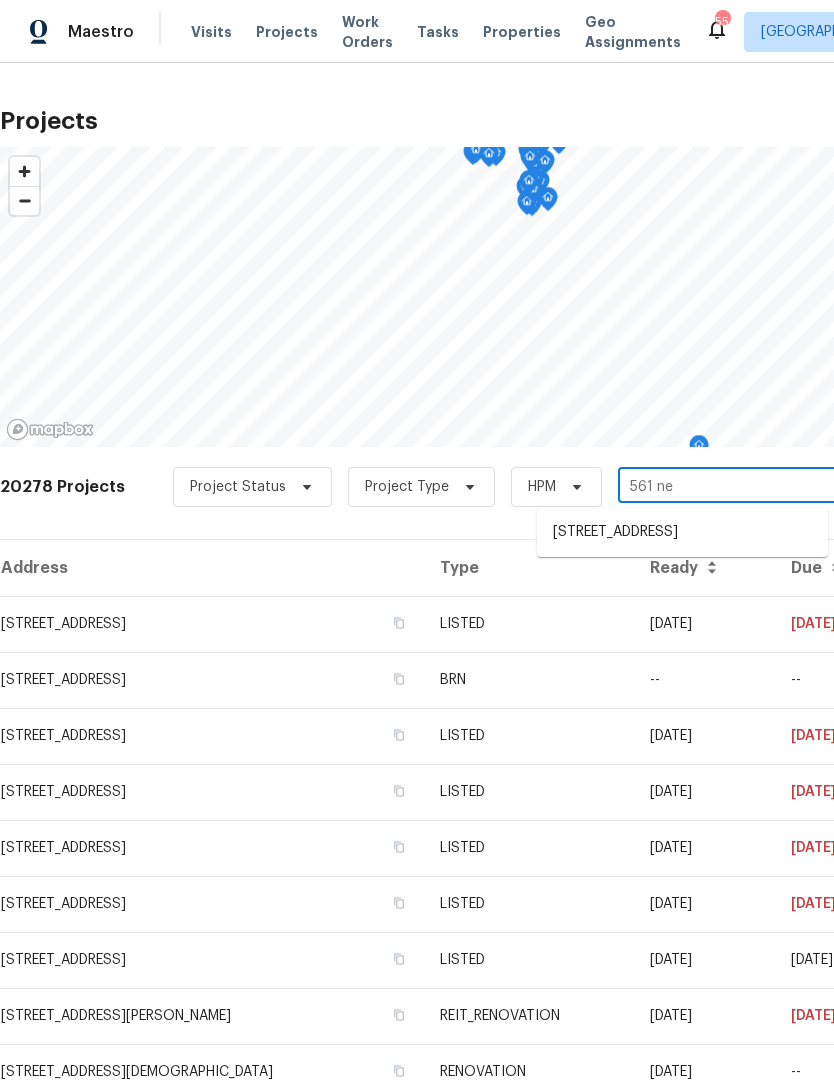 click on "[STREET_ADDRESS]" at bounding box center [682, 532] 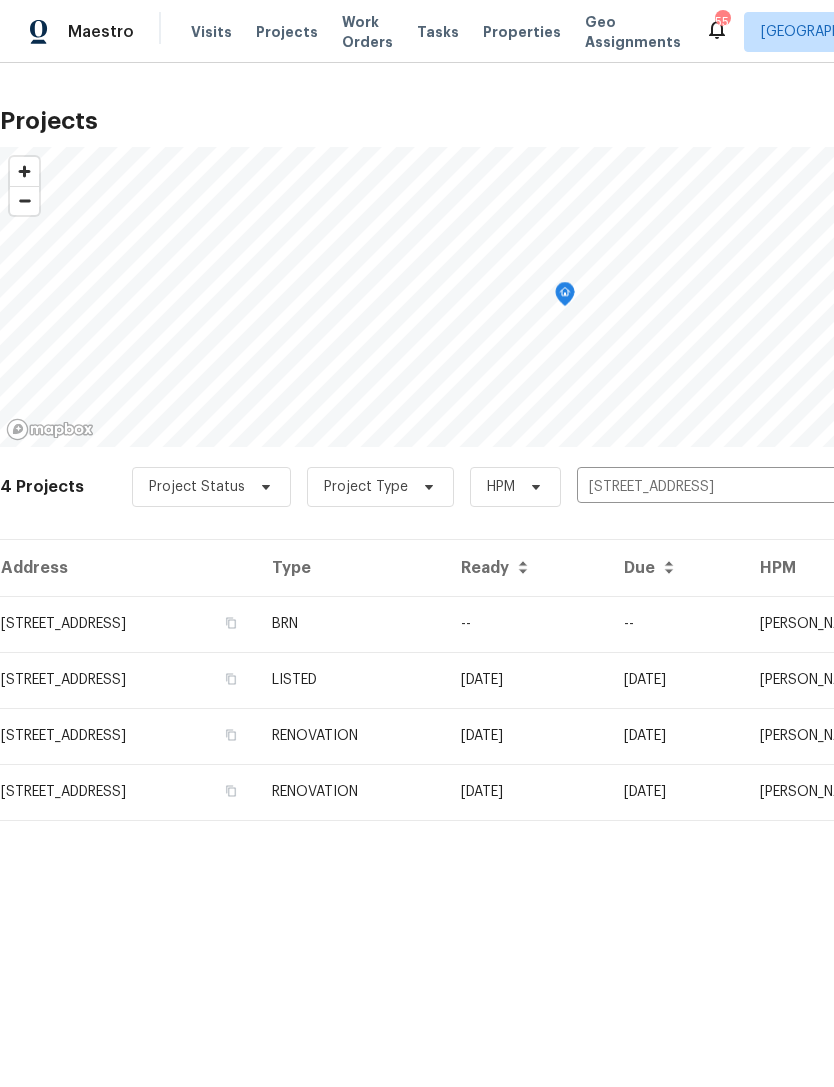 click on "BRN" at bounding box center (350, 624) 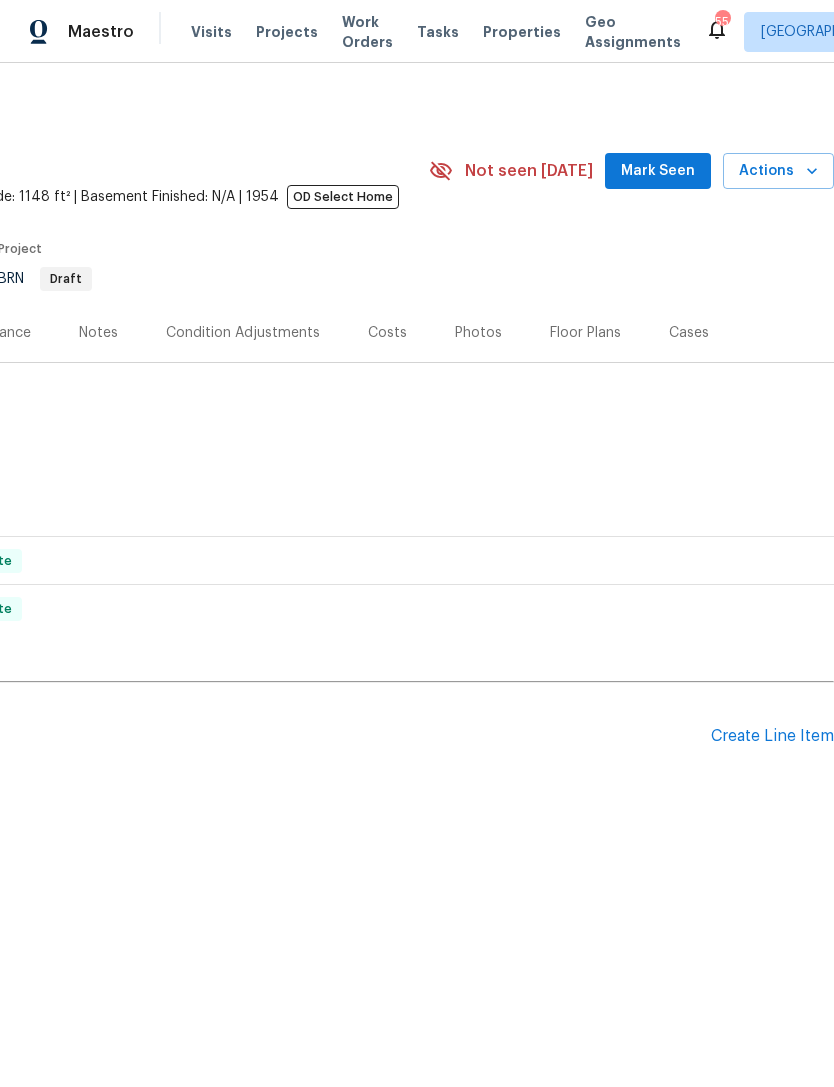 scroll, scrollTop: 0, scrollLeft: 296, axis: horizontal 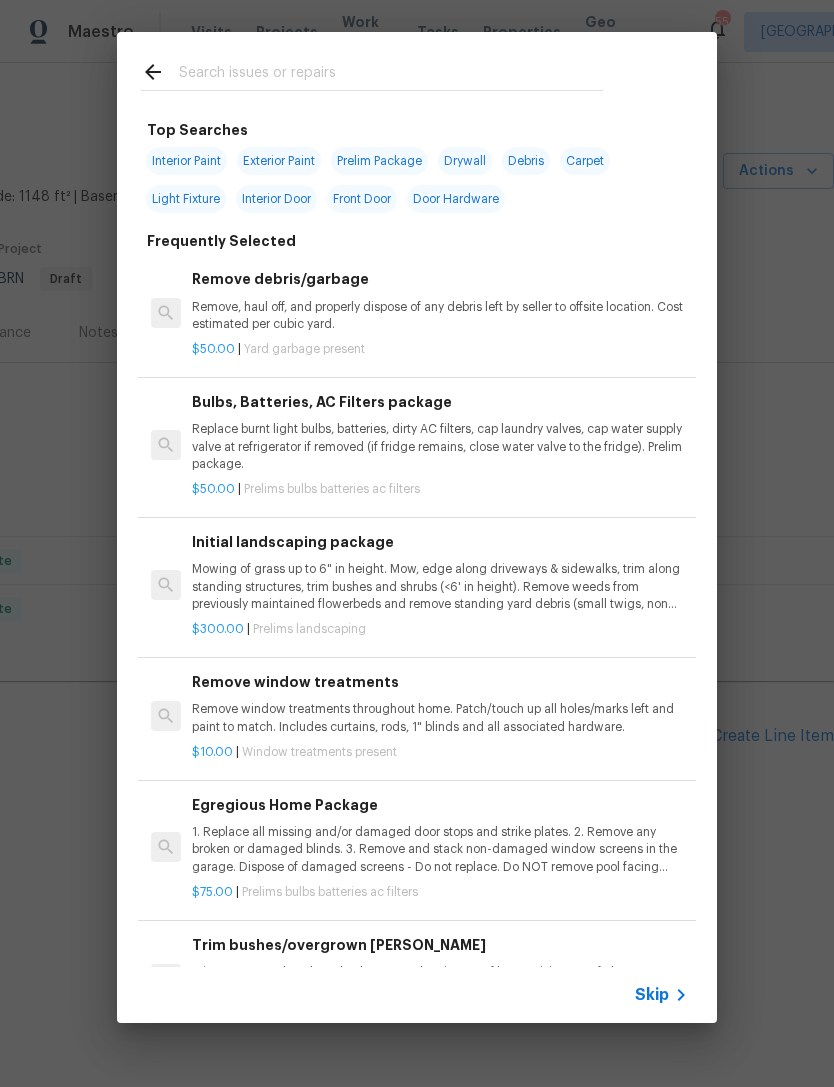 click at bounding box center [391, 75] 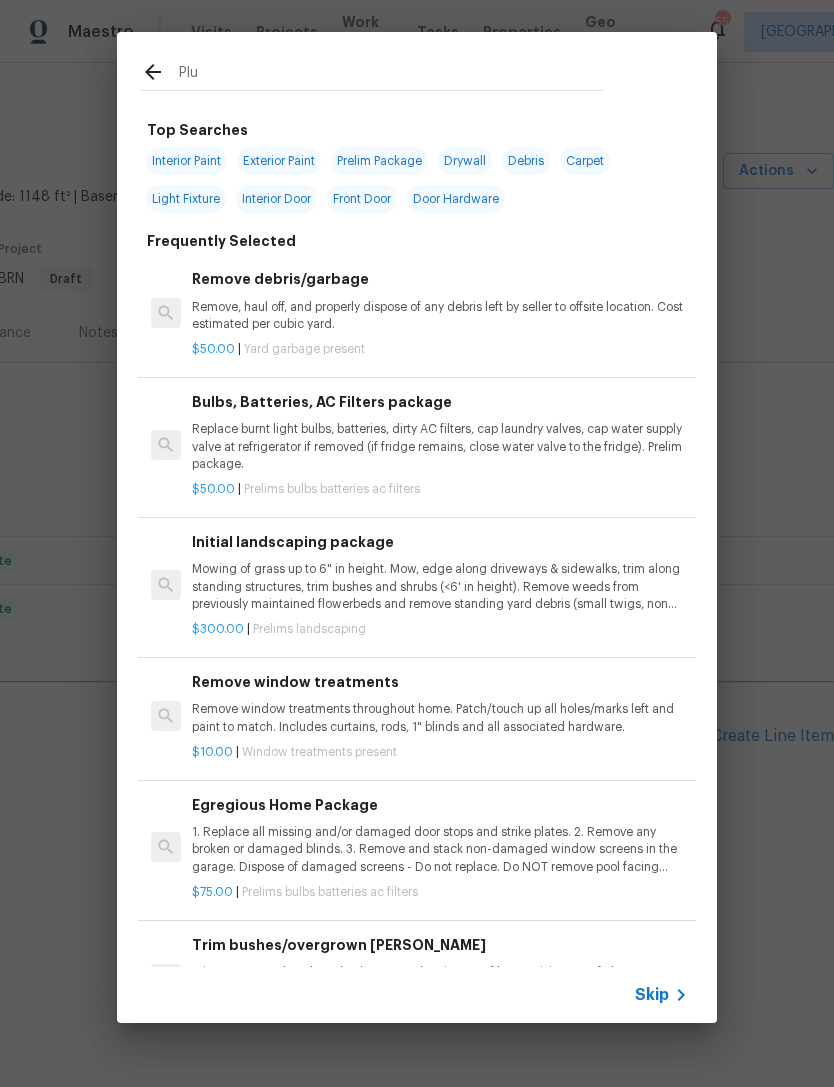 type on "Plum" 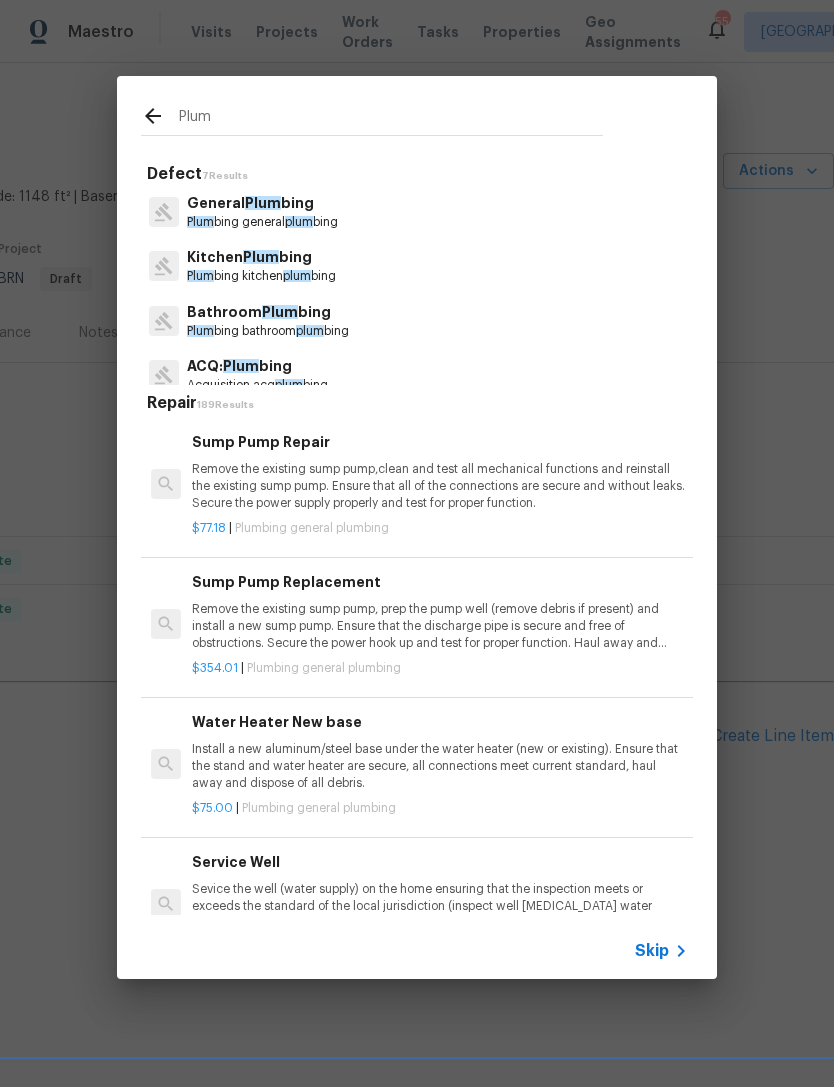 click on "Plum bing general  plum bing" at bounding box center [262, 222] 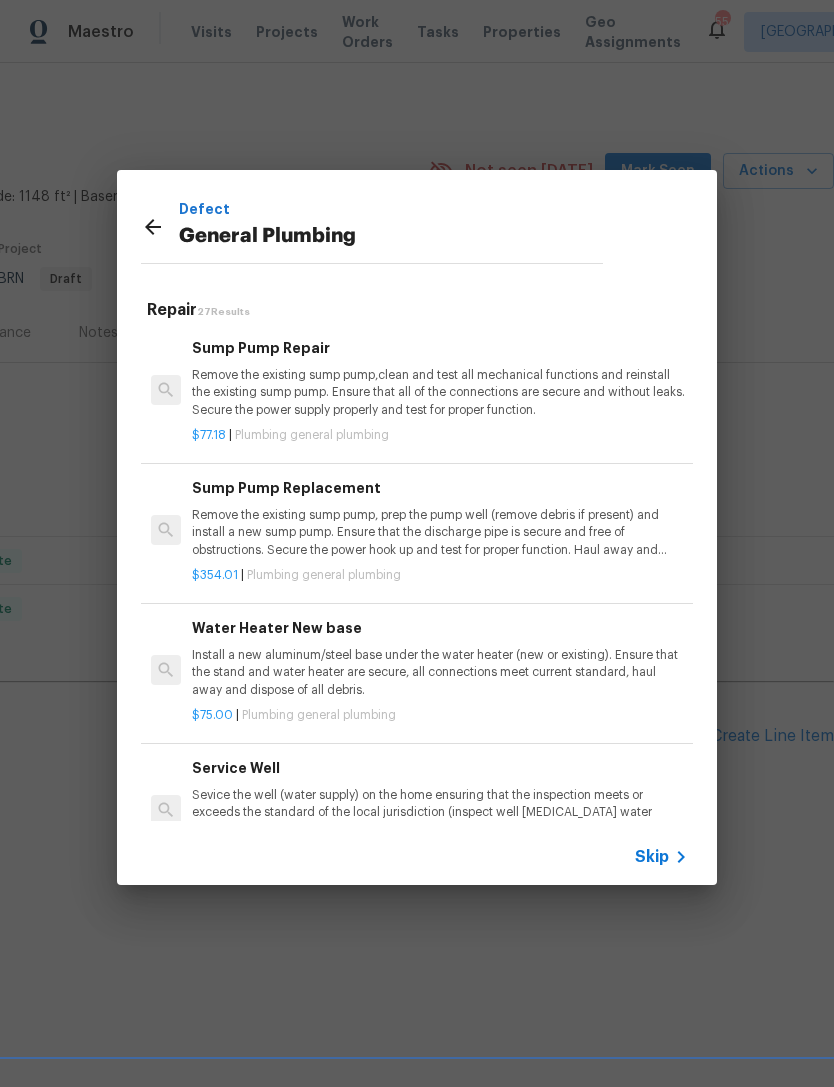 click on "Remove the existing sump pump,clean and test all mechanical functions and reinstall the existing sump pump. Ensure that all of the connections are secure and without leaks. Secure the power supply properly and test for proper function." at bounding box center [440, 392] 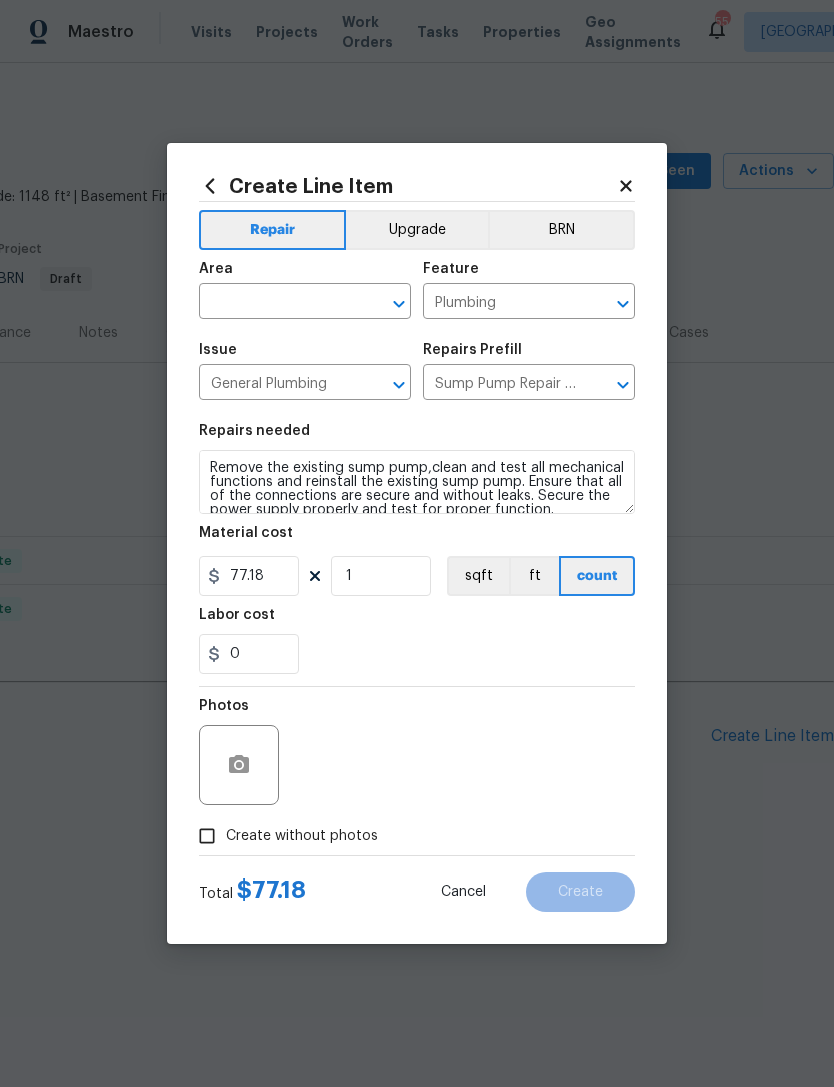 click at bounding box center [277, 303] 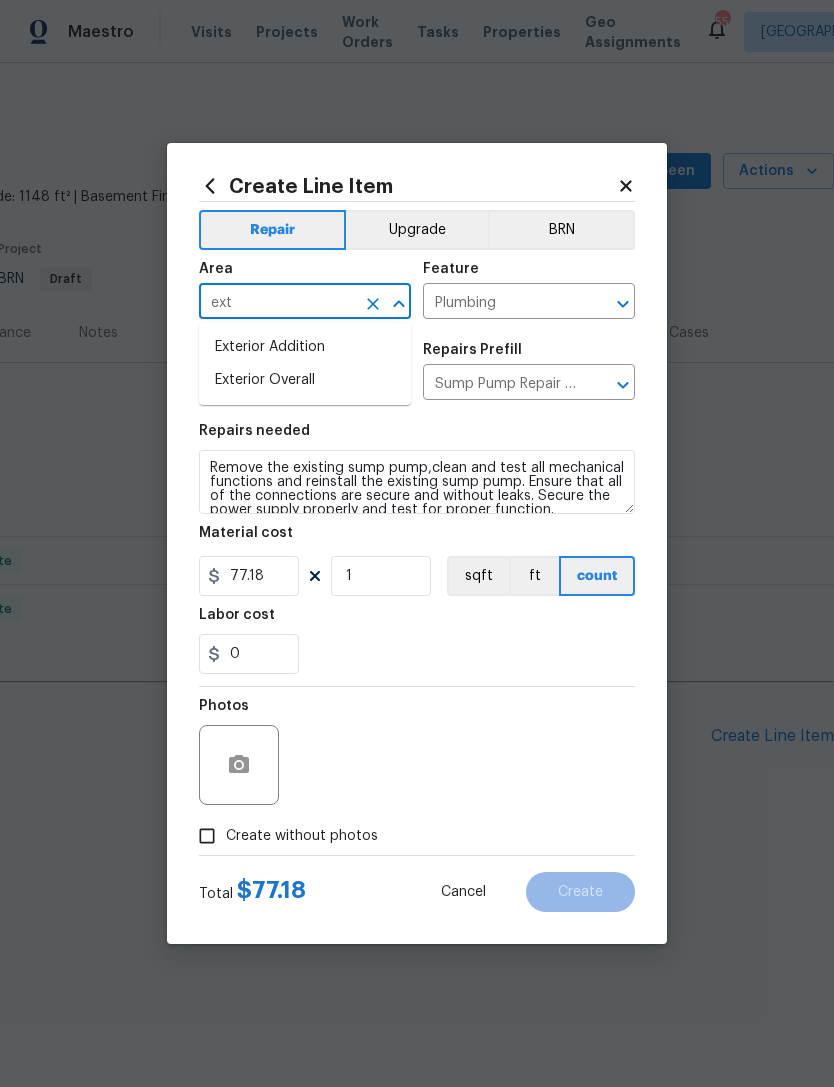click on "Exterior Overall" at bounding box center (305, 380) 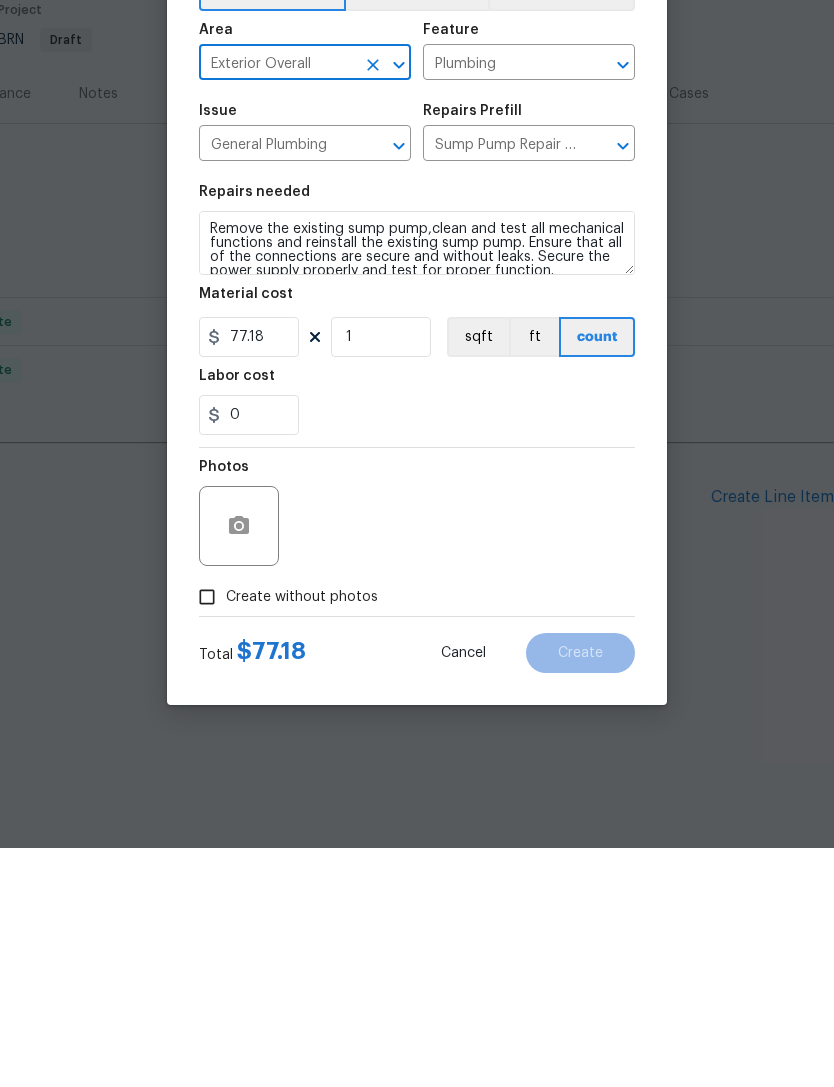 click on "Create without photos" at bounding box center [207, 836] 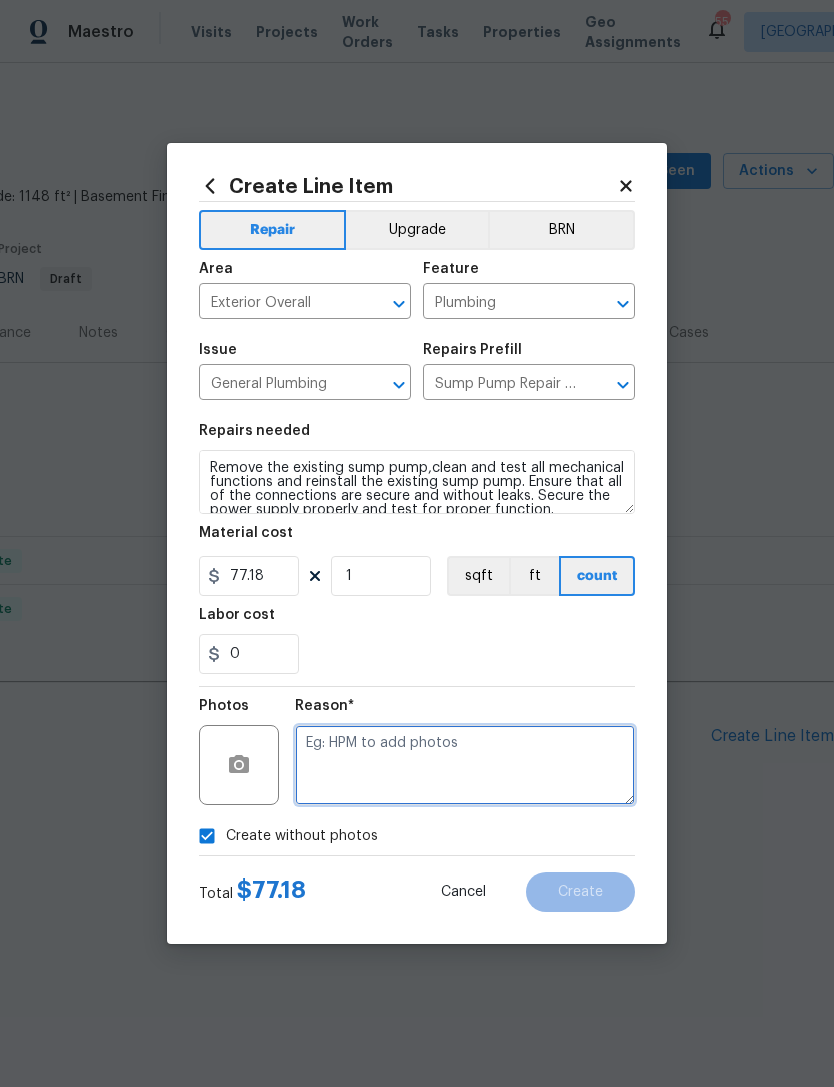 click at bounding box center (465, 765) 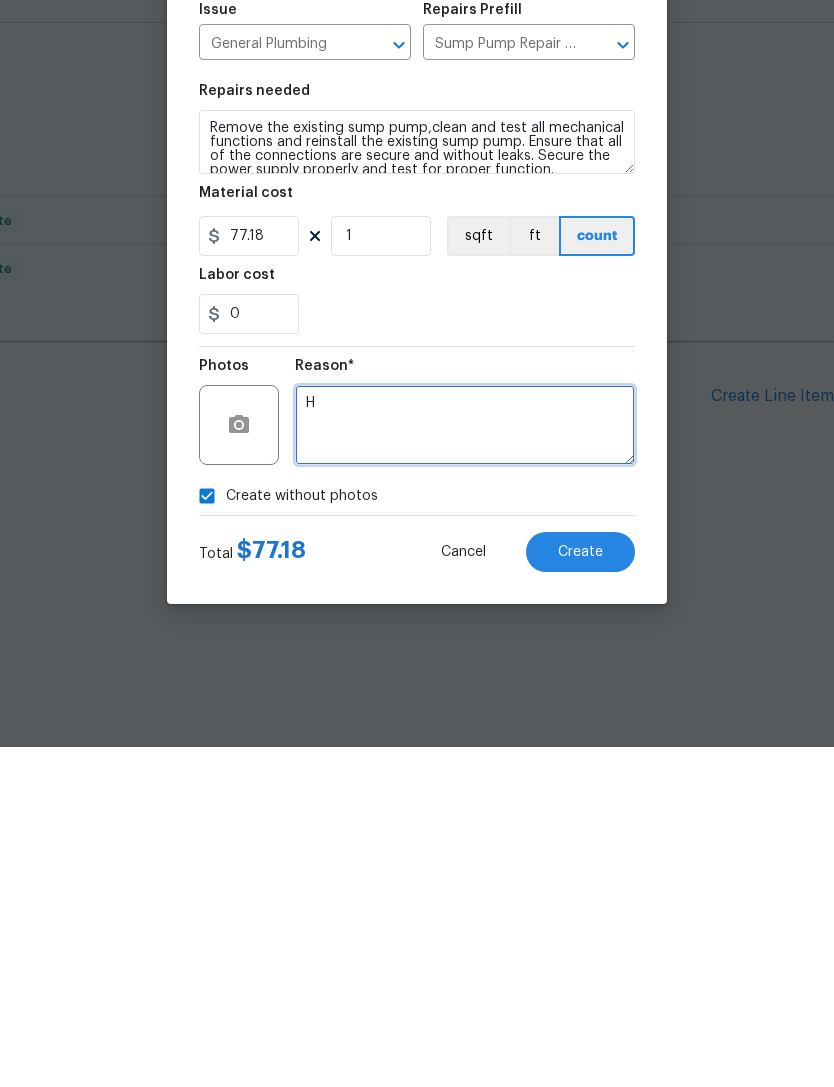 type on "H" 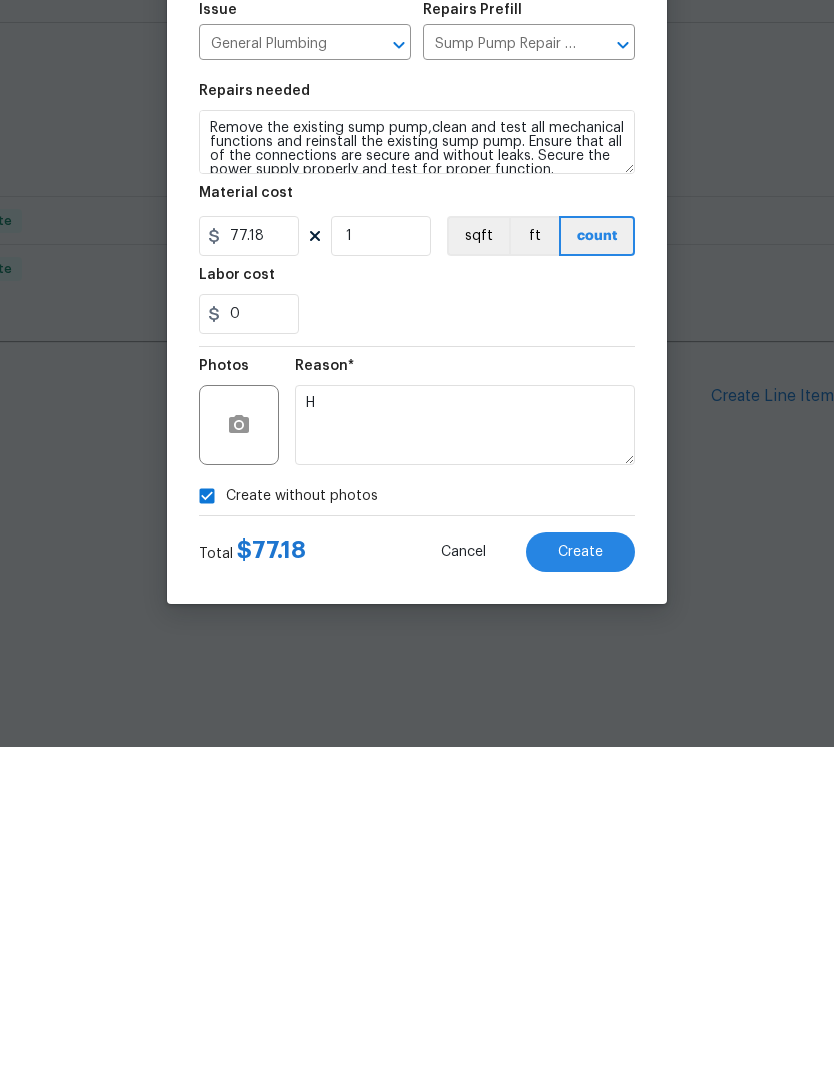 click on "Create" at bounding box center [580, 892] 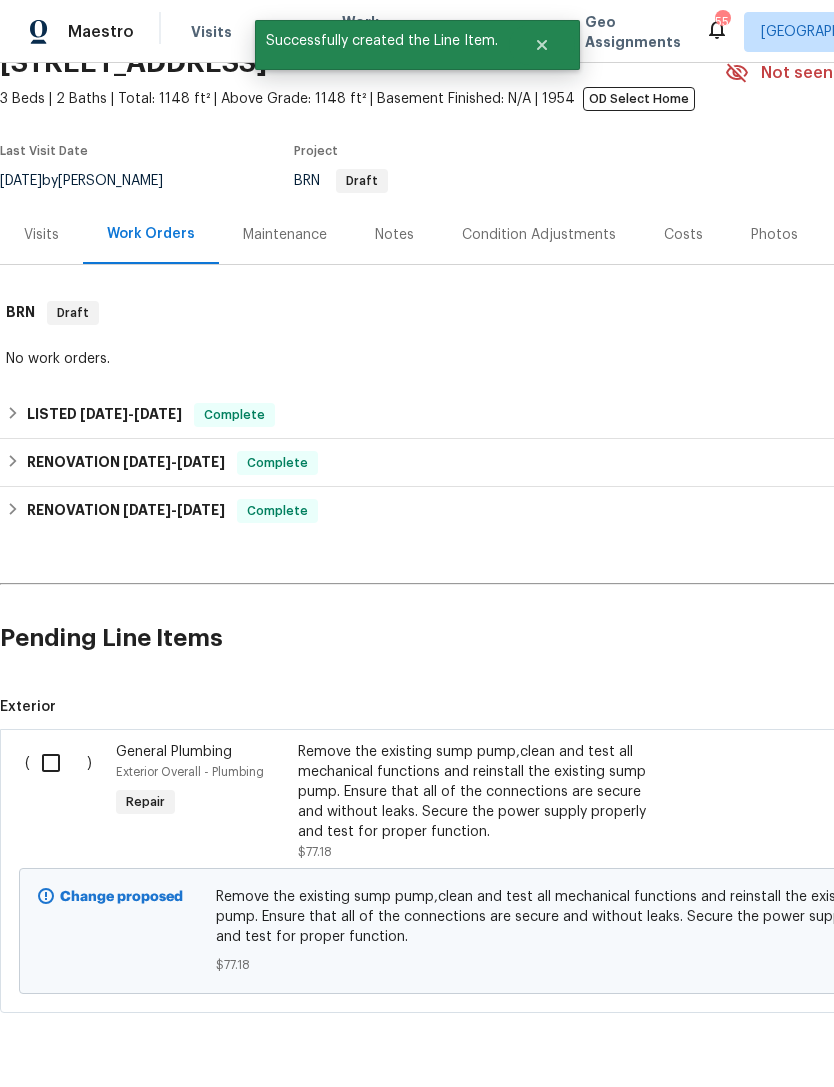 scroll, scrollTop: 97, scrollLeft: 0, axis: vertical 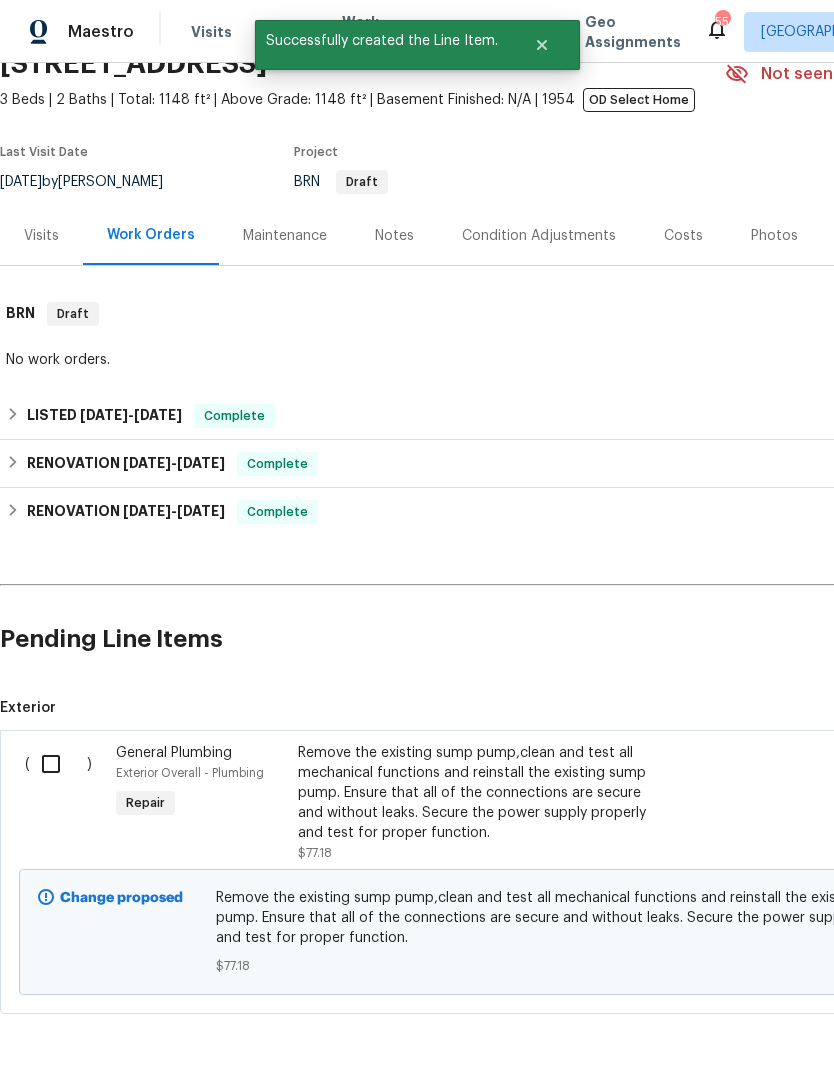 click at bounding box center (58, 764) 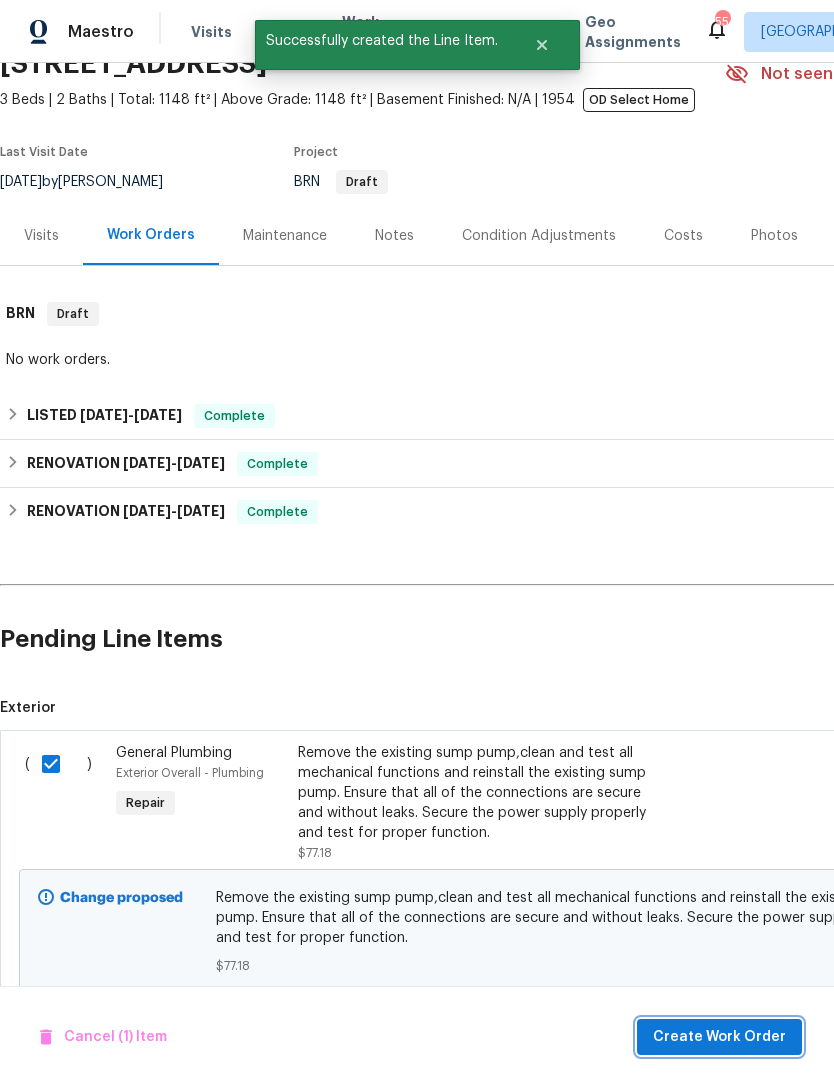 click on "Create Work Order" at bounding box center [719, 1037] 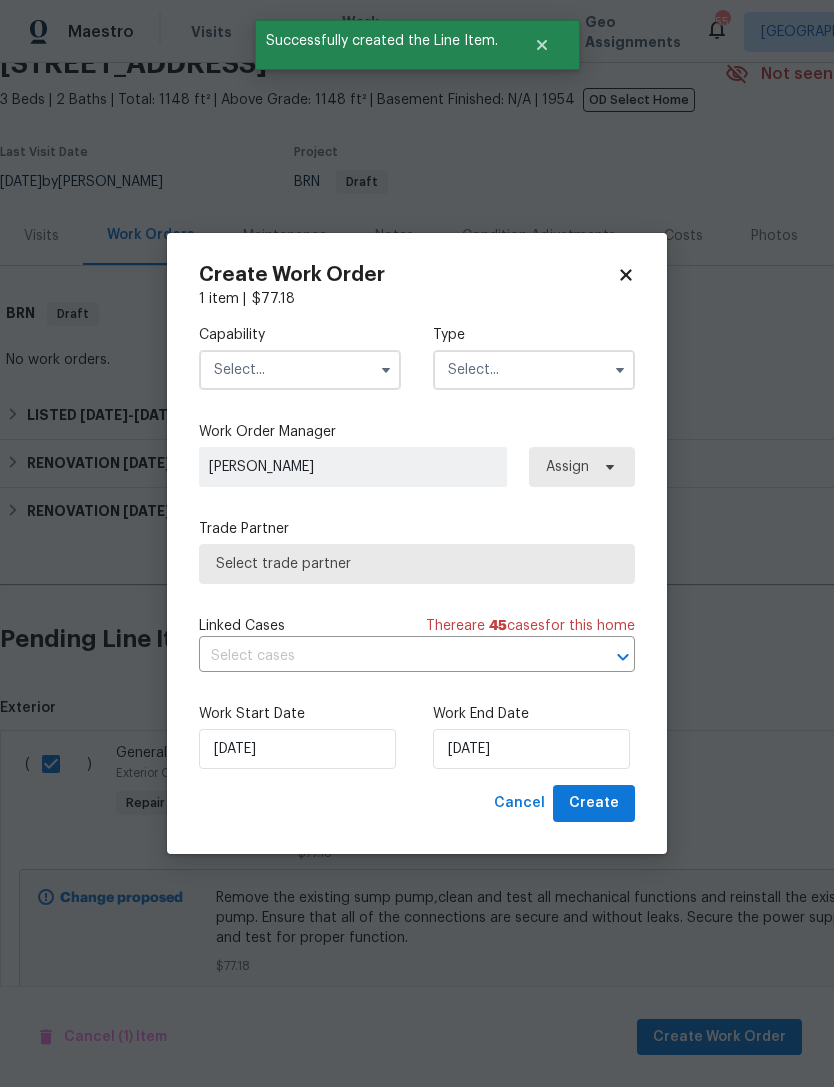 click at bounding box center (300, 370) 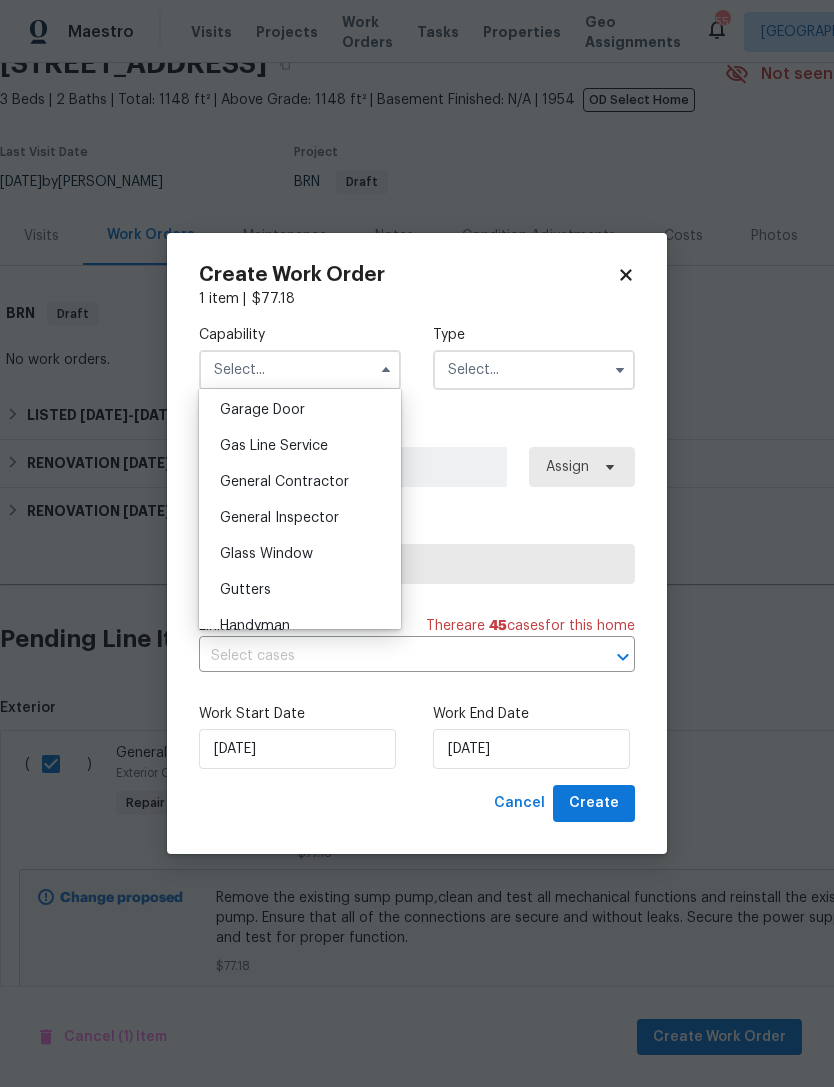 scroll, scrollTop: 940, scrollLeft: 0, axis: vertical 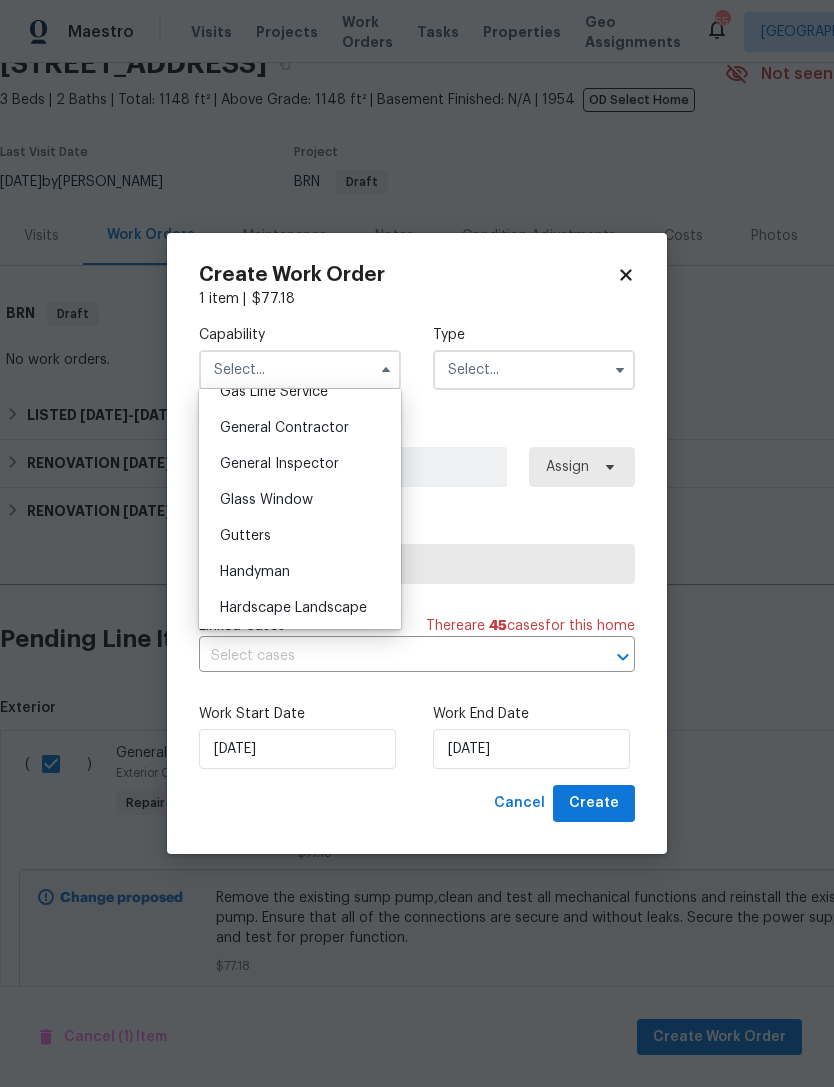 click on "General Inspector" at bounding box center (300, 464) 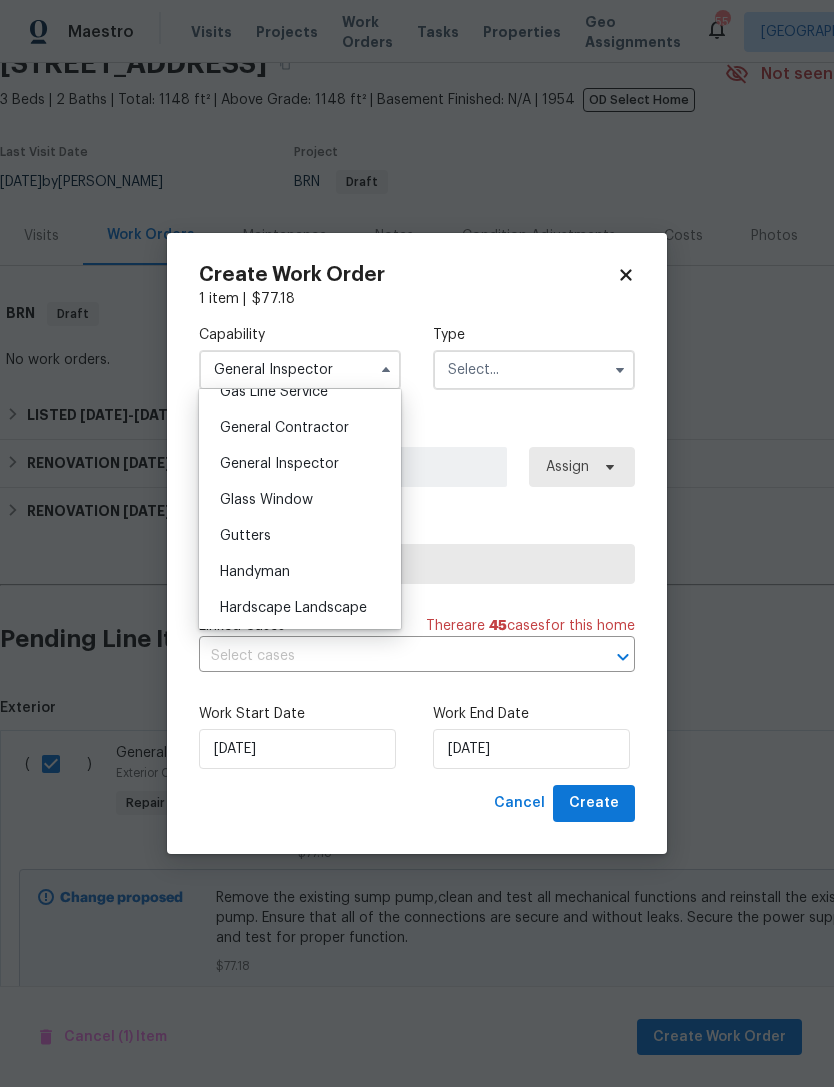 click on "Work Order Manager   [PERSON_NAME] Assign" at bounding box center (417, 454) 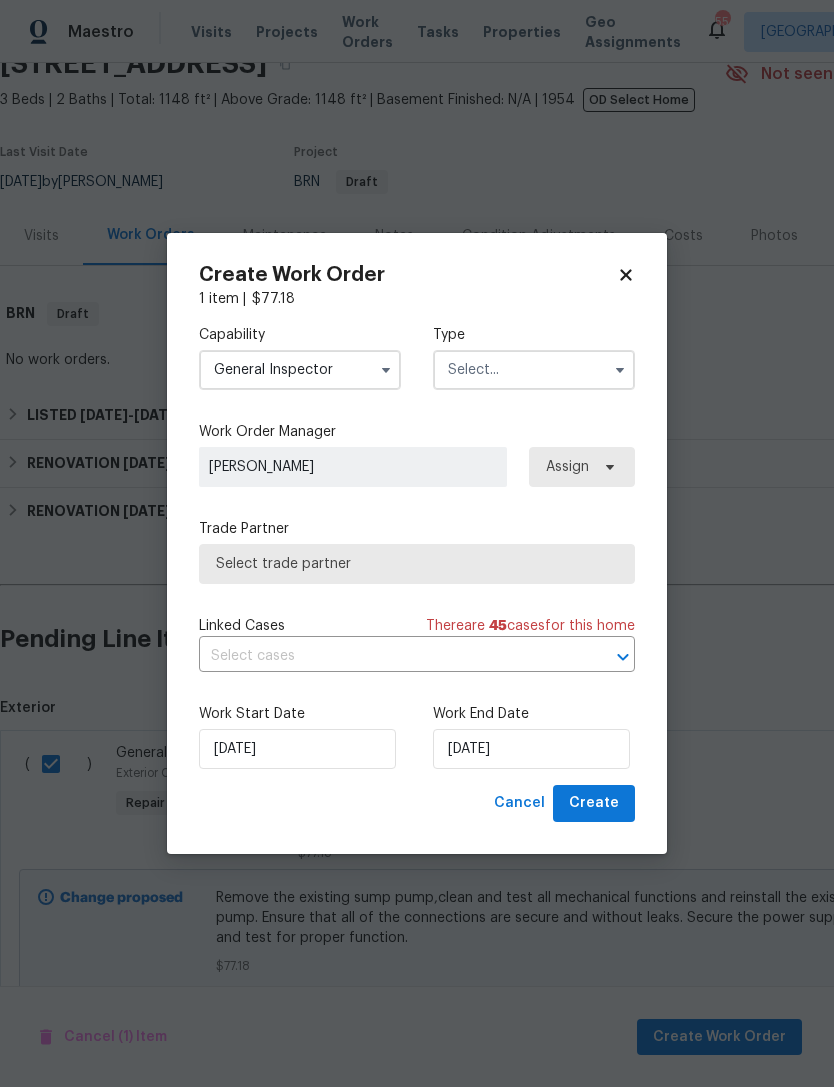 click on "General Inspector" at bounding box center (300, 370) 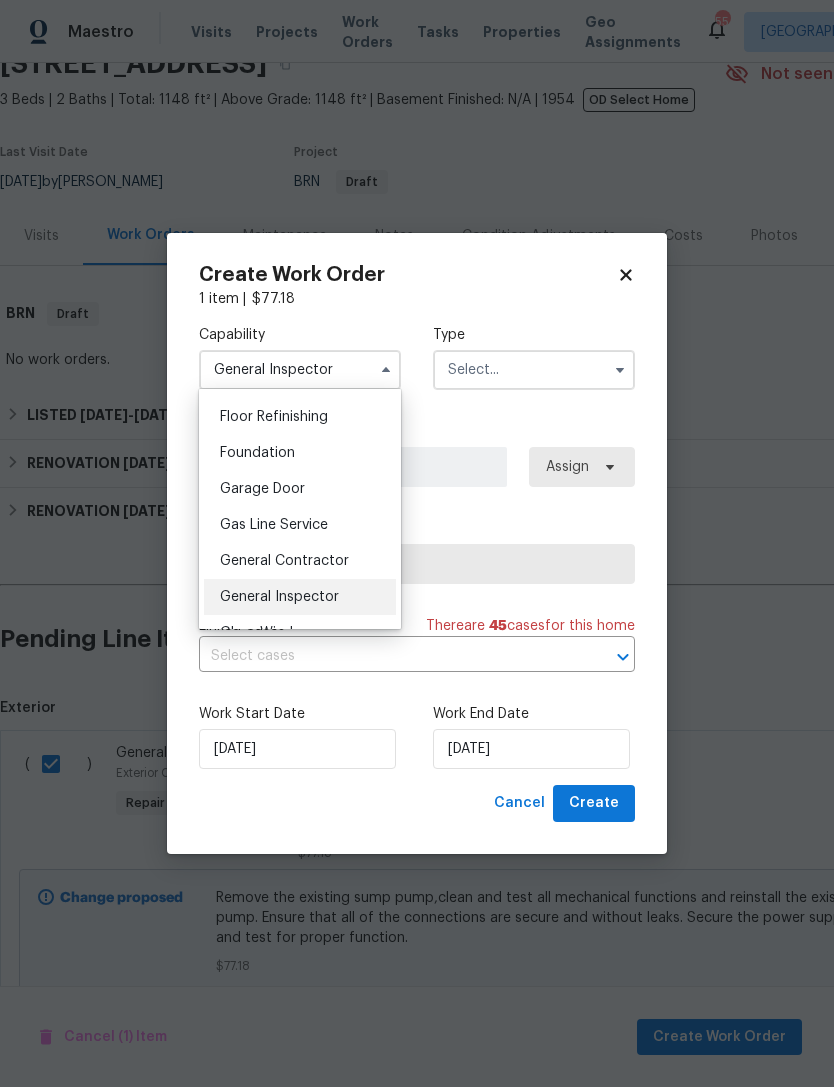 scroll, scrollTop: 820, scrollLeft: 0, axis: vertical 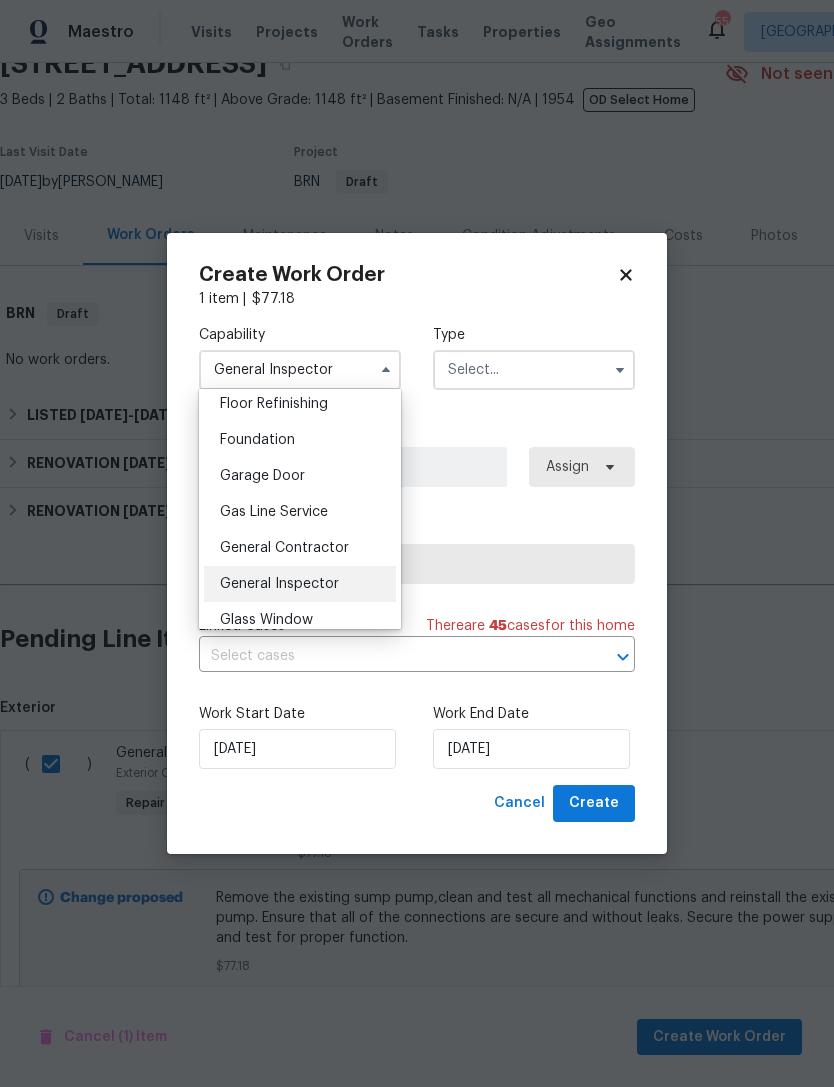 click on "General Contractor" at bounding box center [284, 548] 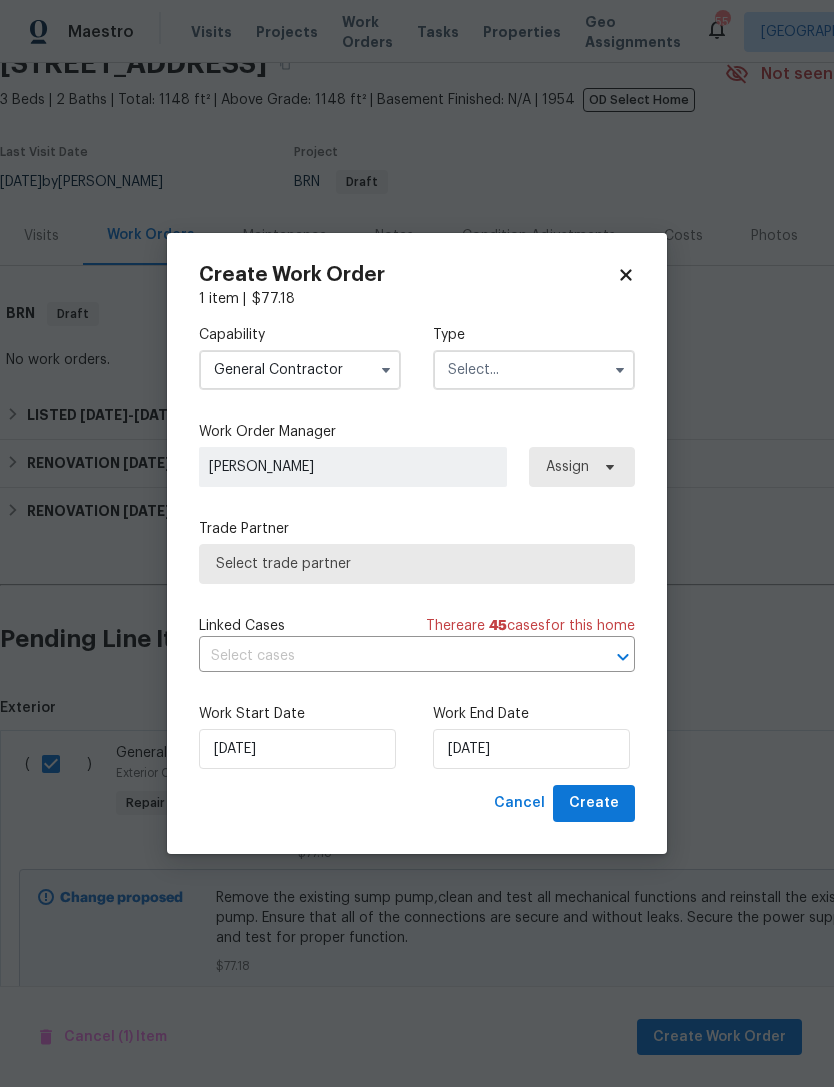 click at bounding box center [534, 370] 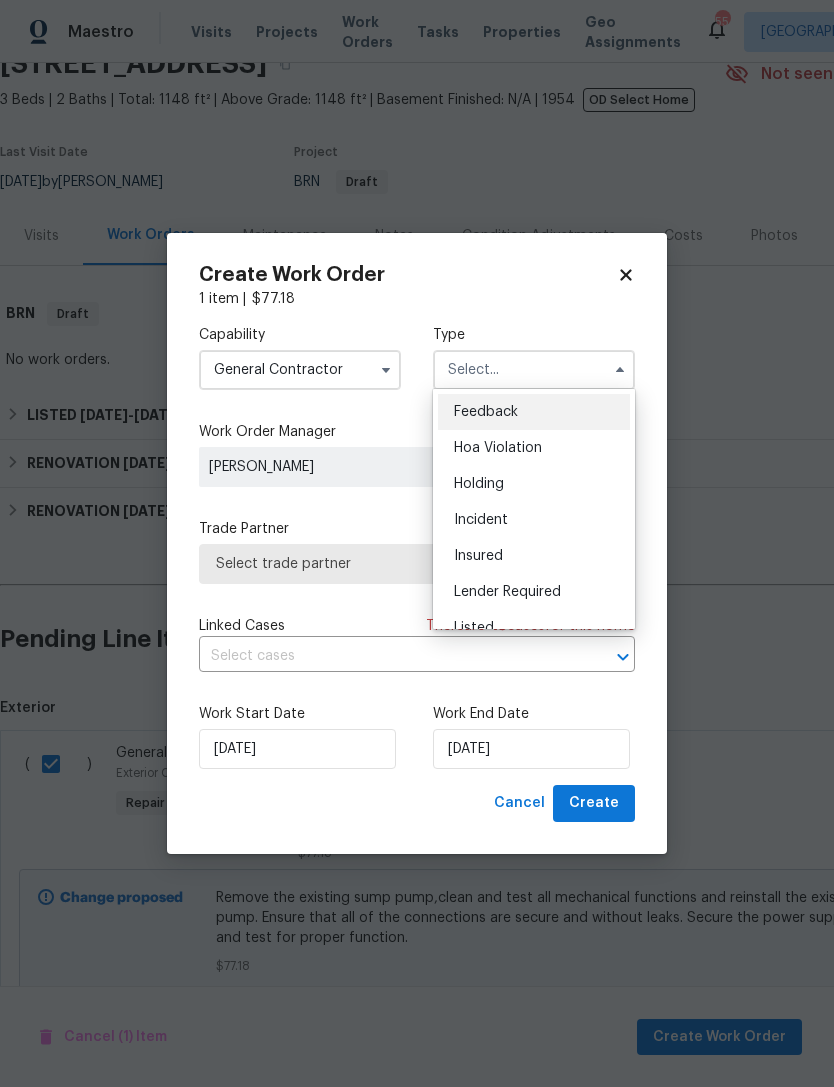 click on "Incident" at bounding box center (534, 520) 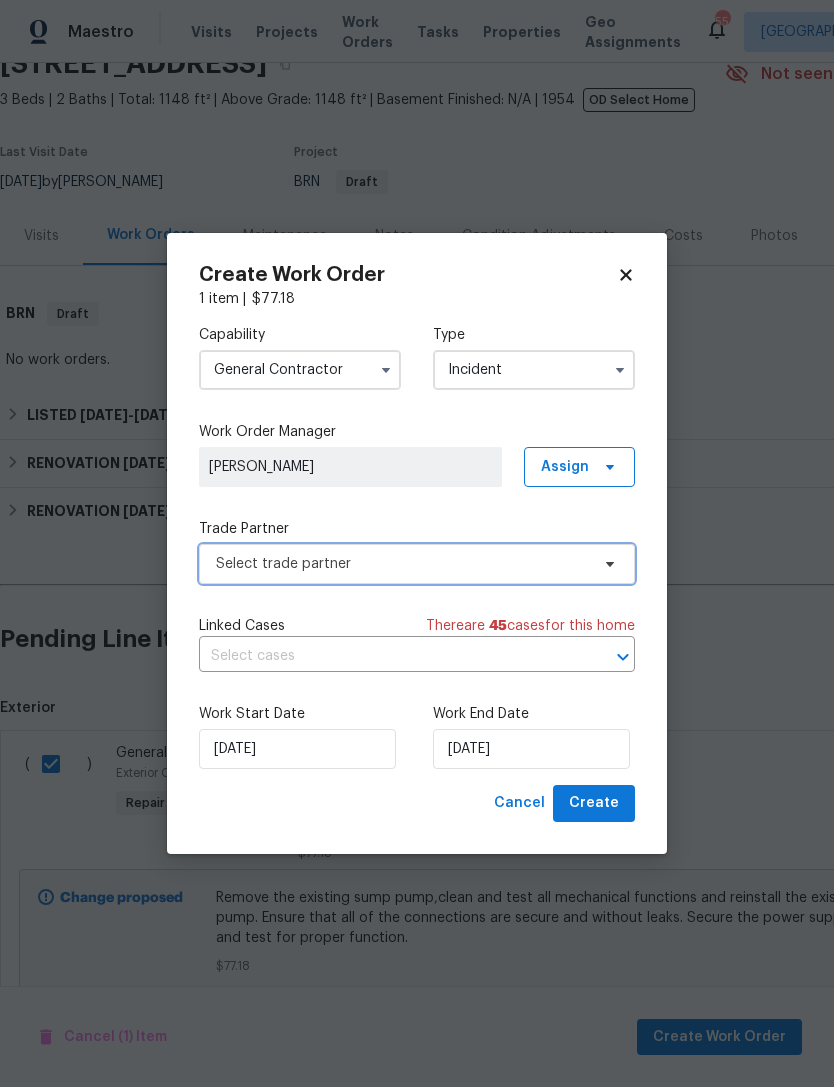 click on "Select trade partner" at bounding box center (402, 564) 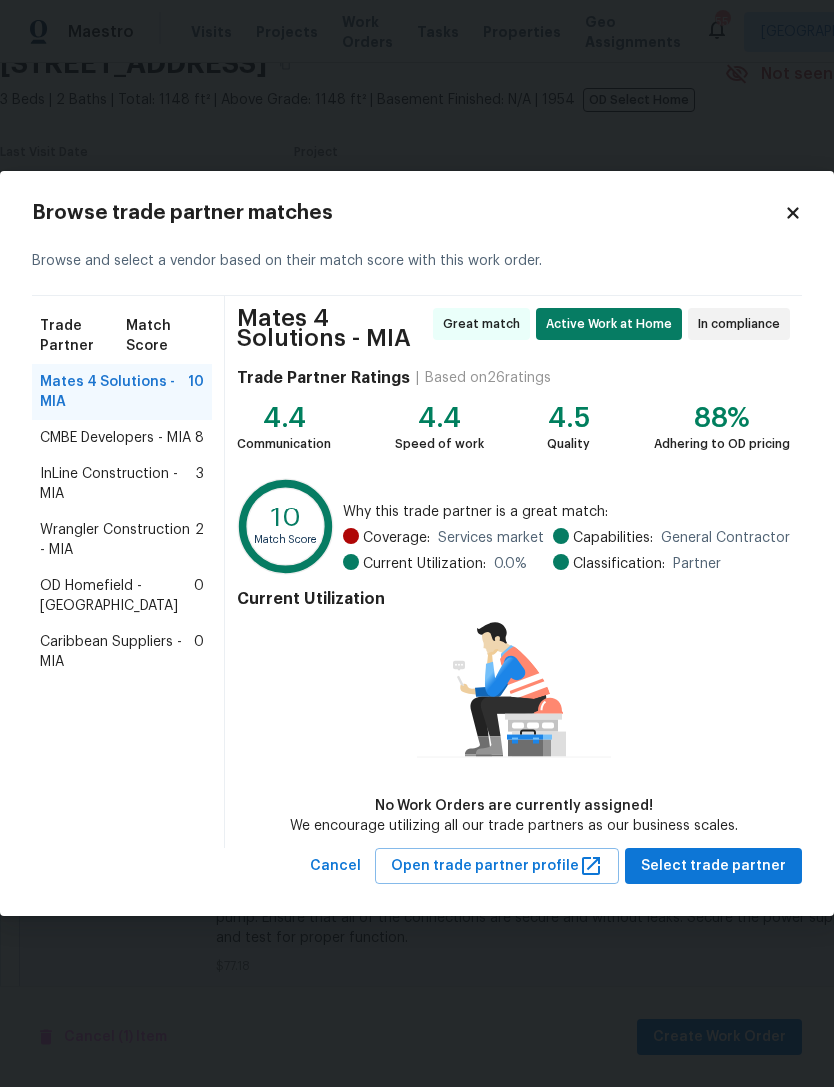 click 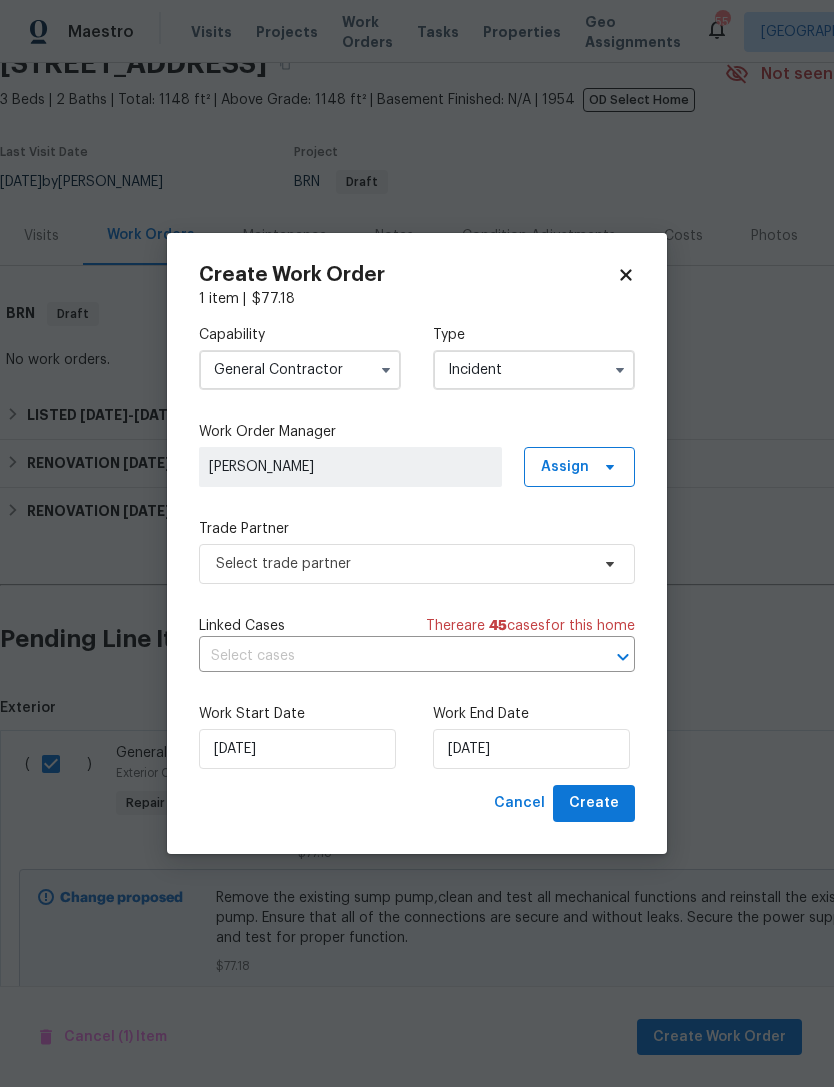 click on "General Contractor" at bounding box center [300, 370] 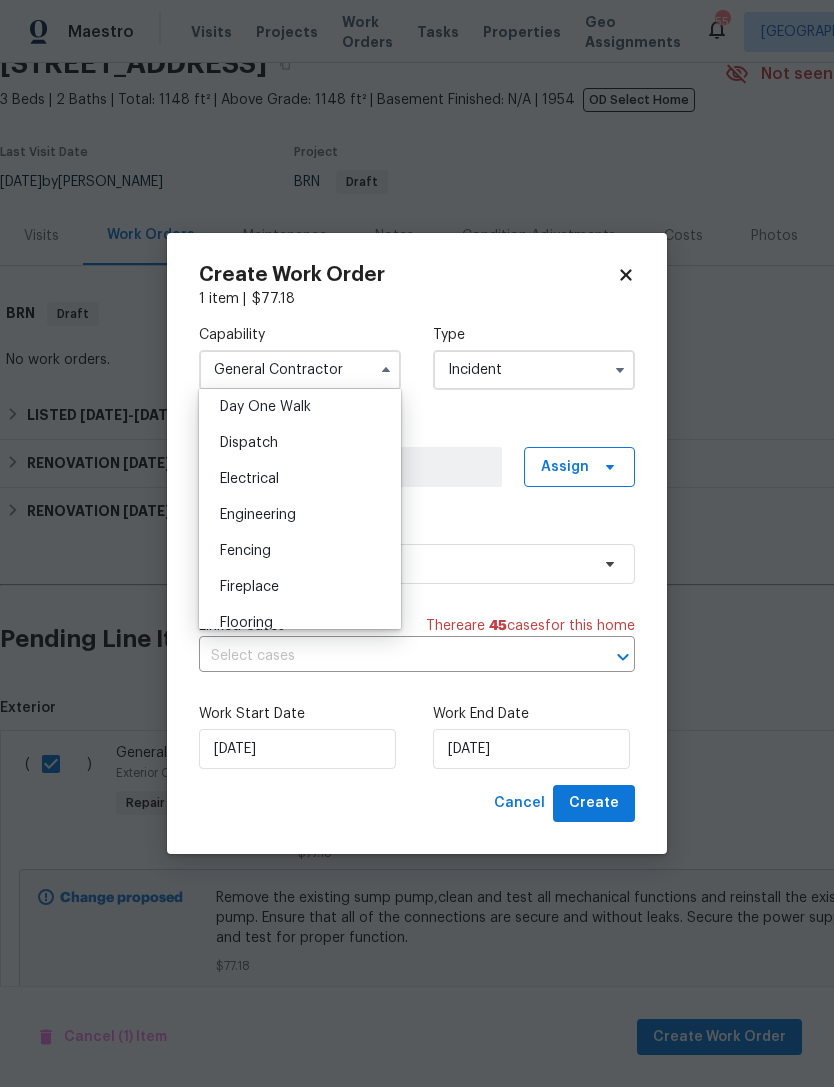 scroll, scrollTop: 591, scrollLeft: 0, axis: vertical 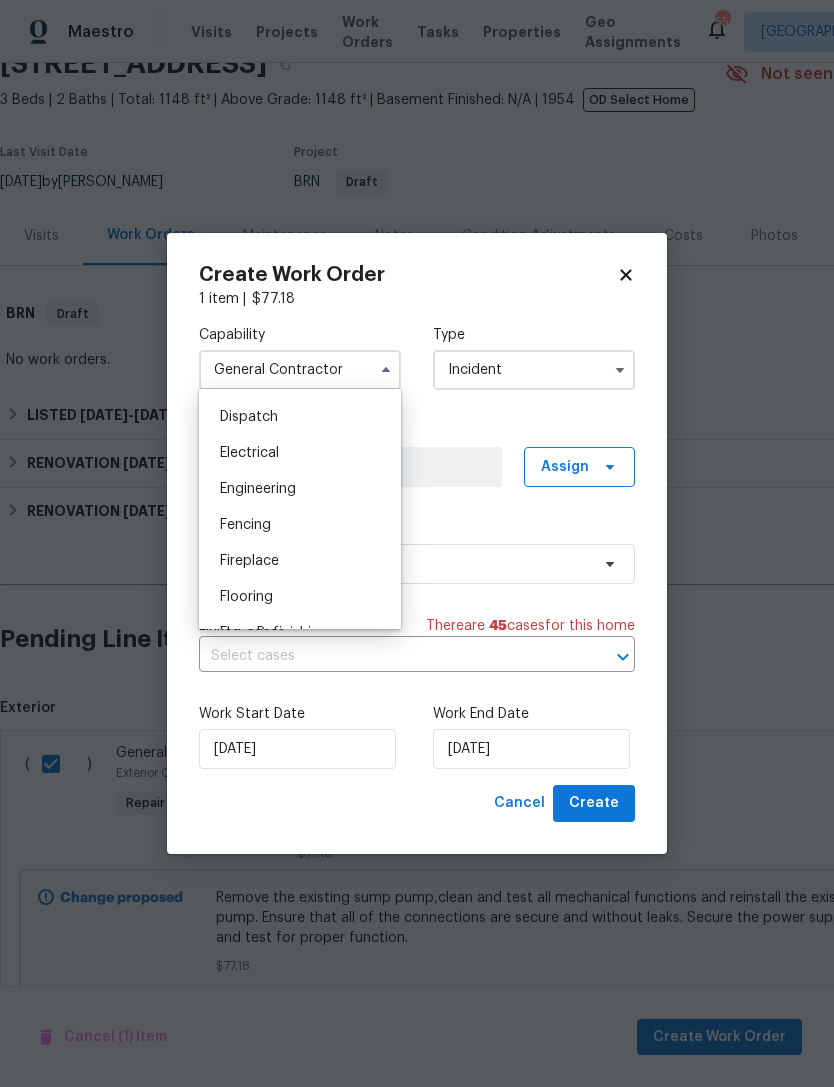 click on "Engineering" at bounding box center (300, 489) 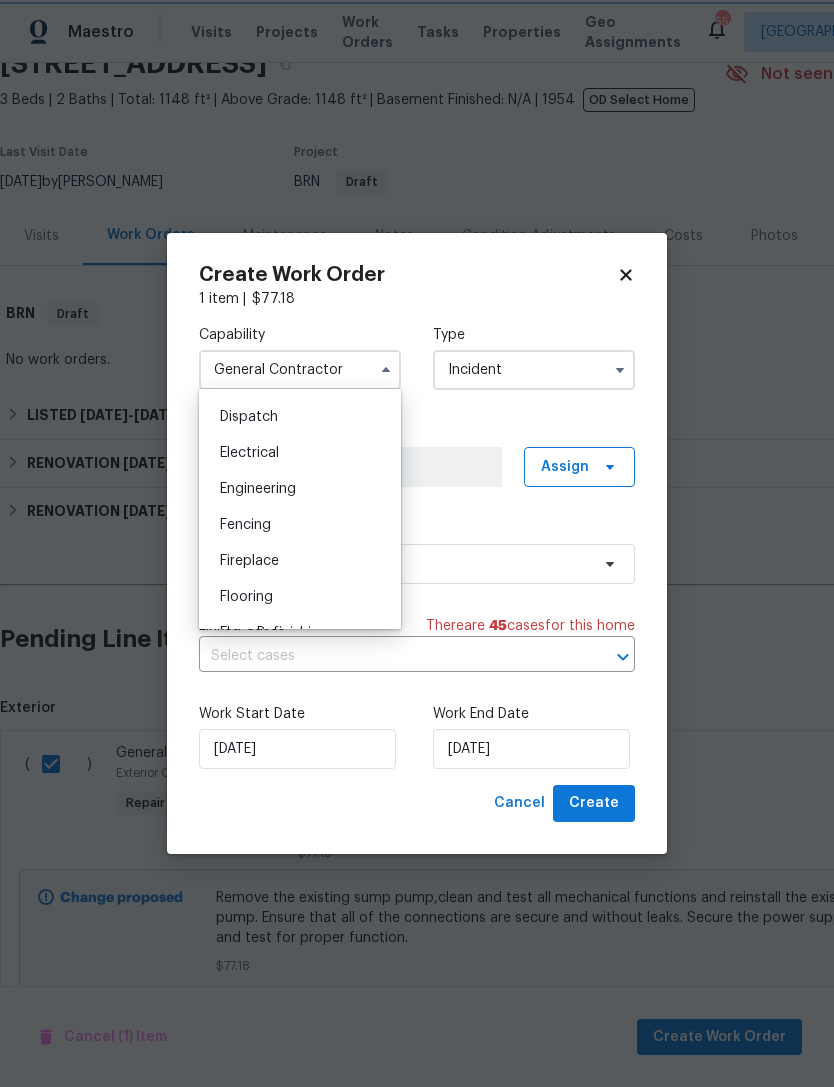 type on "Engineering" 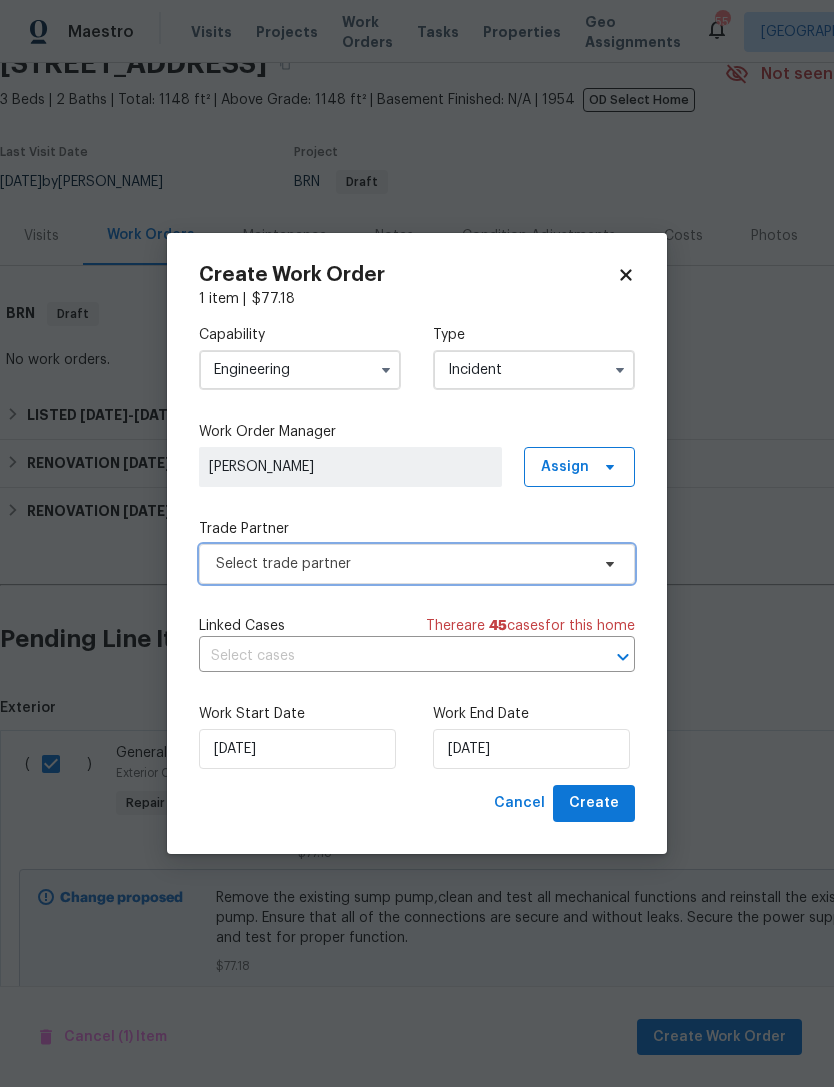 click on "Select trade partner" at bounding box center [402, 564] 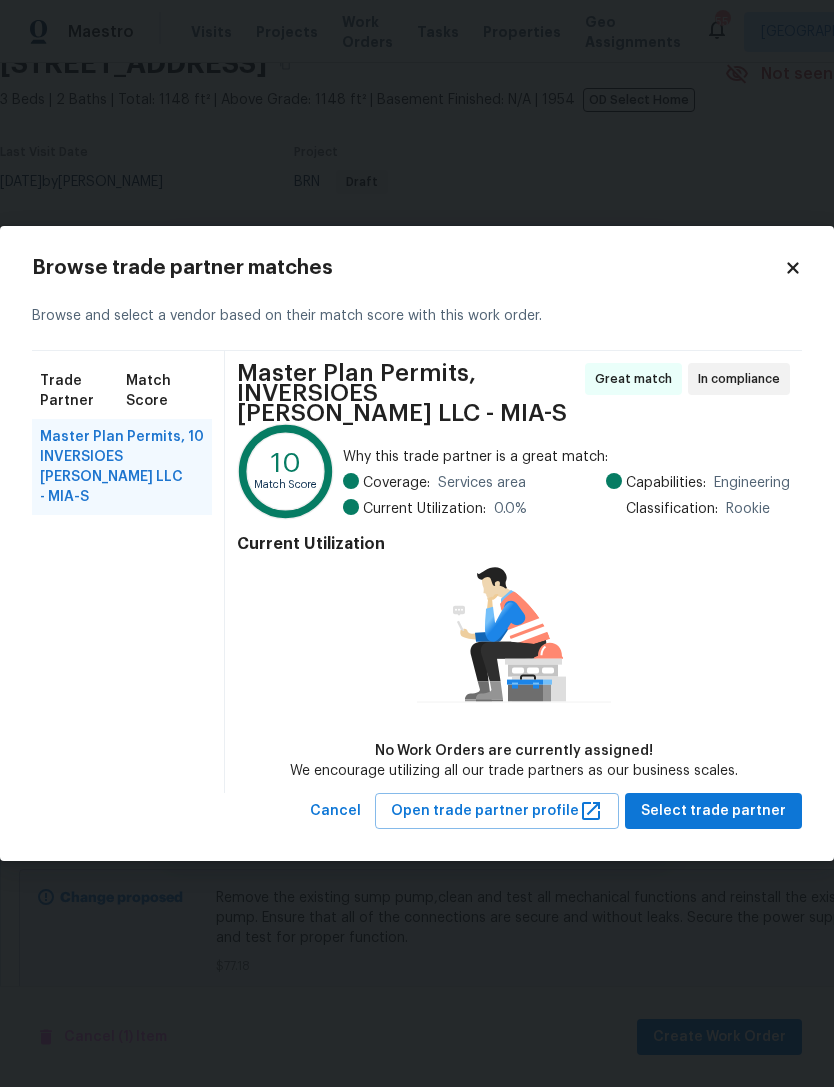 click on "Master Plan Permits, INVERSIOES [PERSON_NAME] LLC - MIA-S" at bounding box center (114, 467) 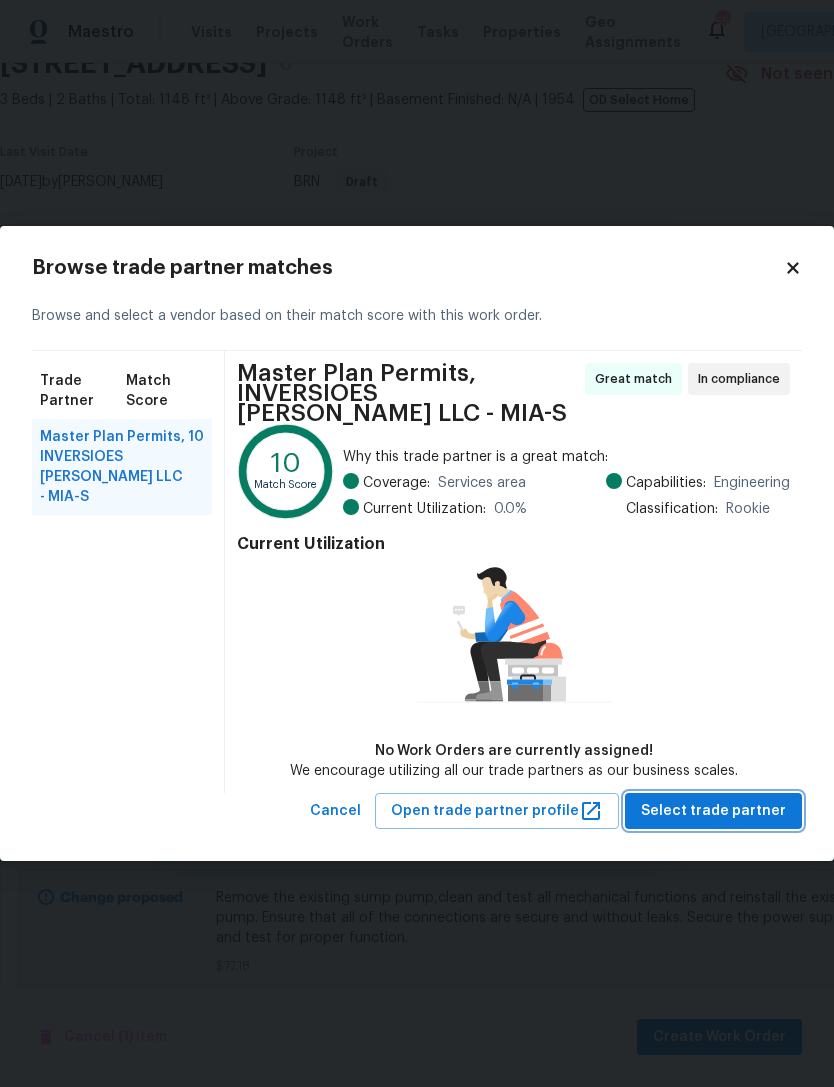click on "Select trade partner" at bounding box center (713, 811) 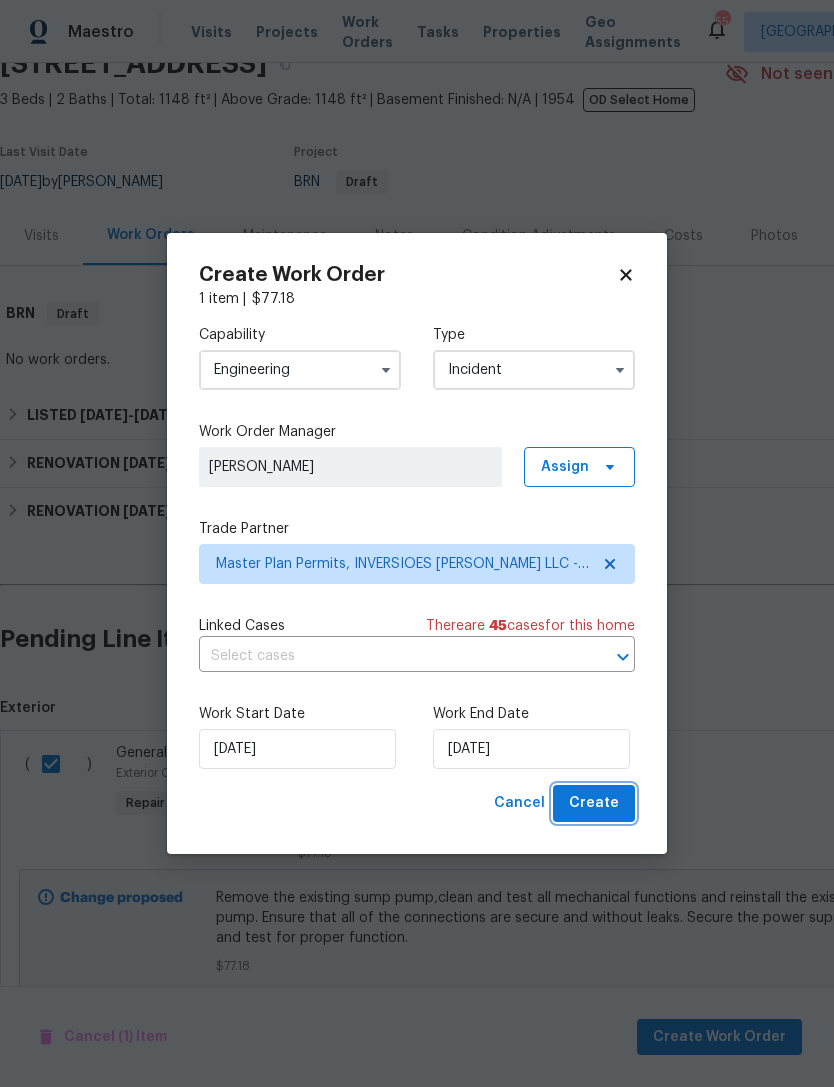 click on "Create" at bounding box center [594, 803] 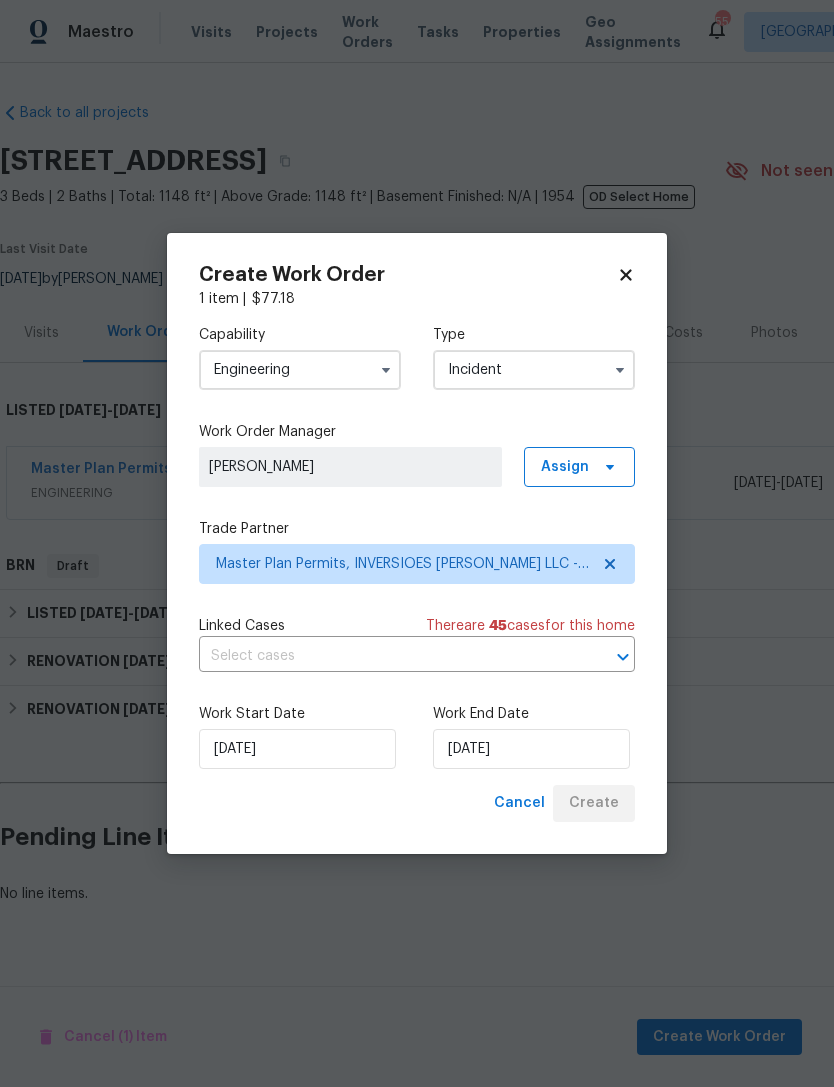 scroll, scrollTop: 0, scrollLeft: 0, axis: both 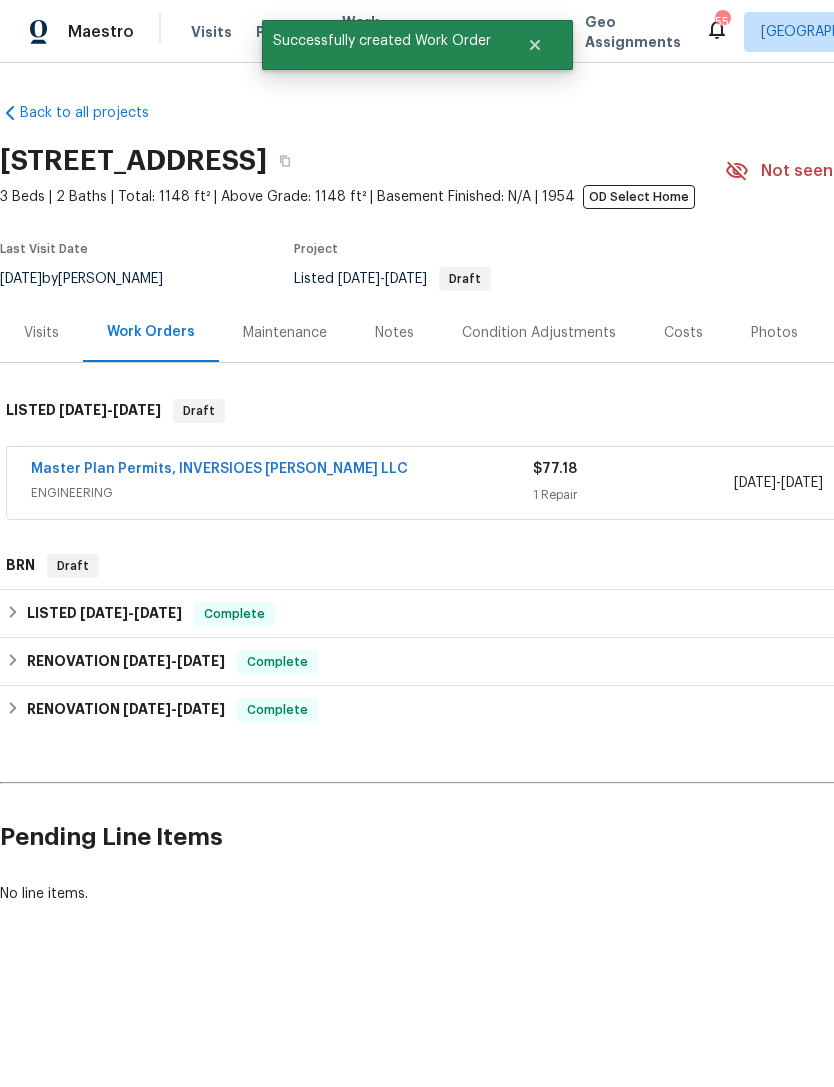 click on "Master Plan Permits, INVERSIOES [PERSON_NAME] LLC" at bounding box center [219, 469] 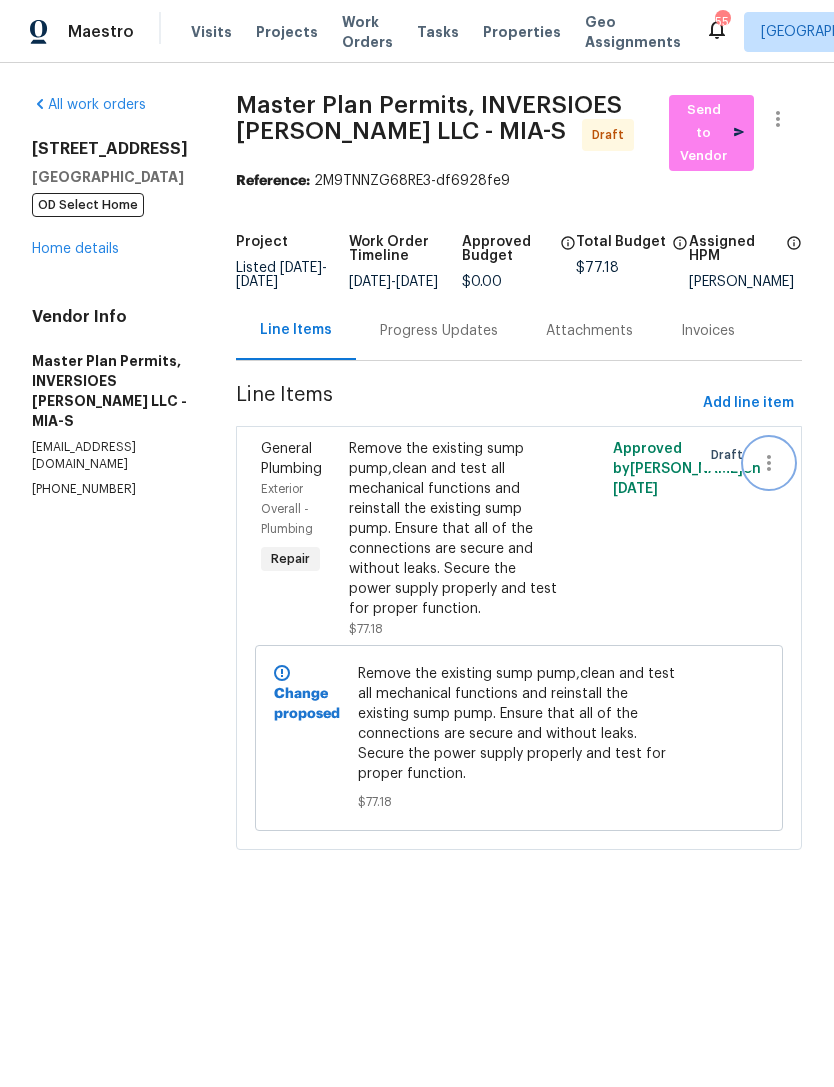 click at bounding box center [769, 463] 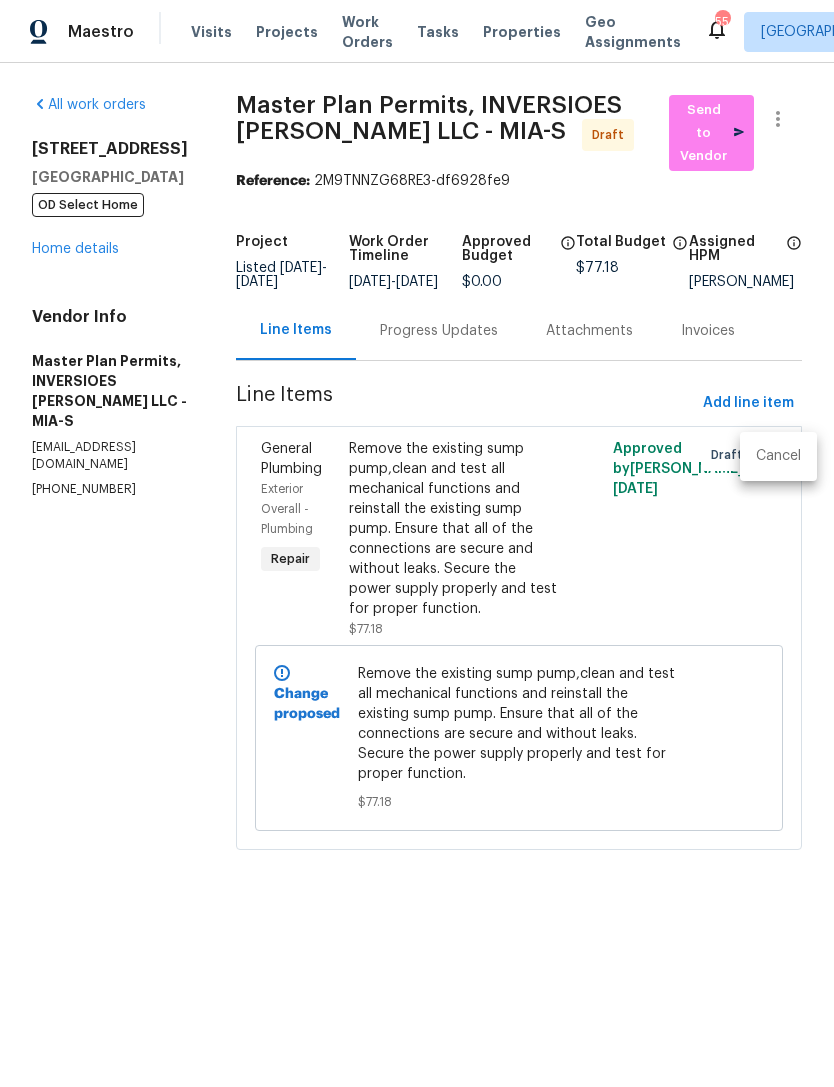 click on "Cancel" at bounding box center [778, 456] 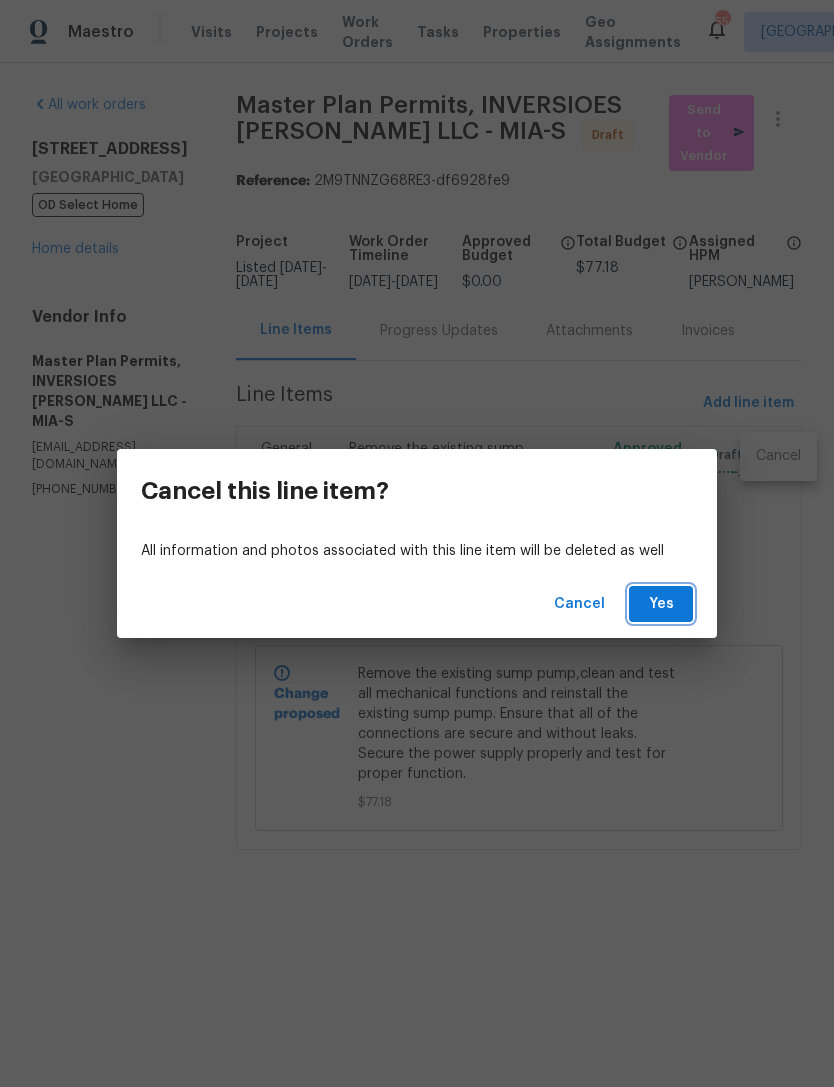click on "Yes" at bounding box center [661, 604] 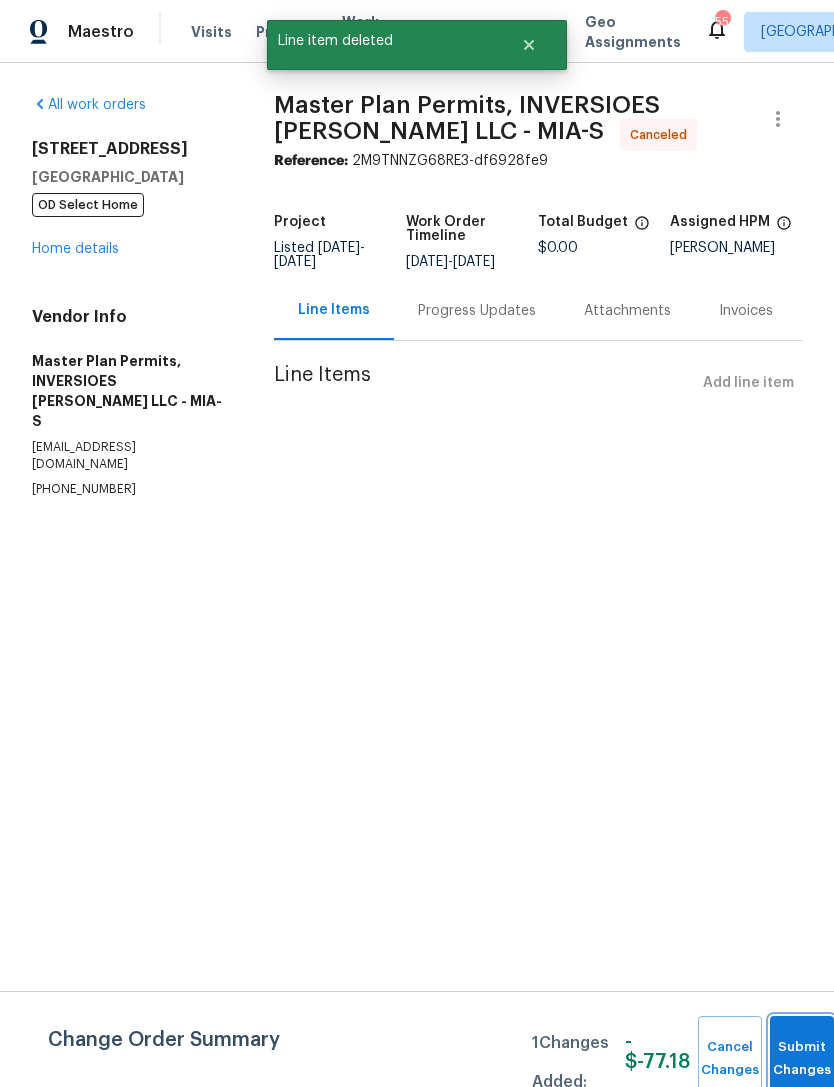 click on "Submit Changes" at bounding box center [802, 1059] 